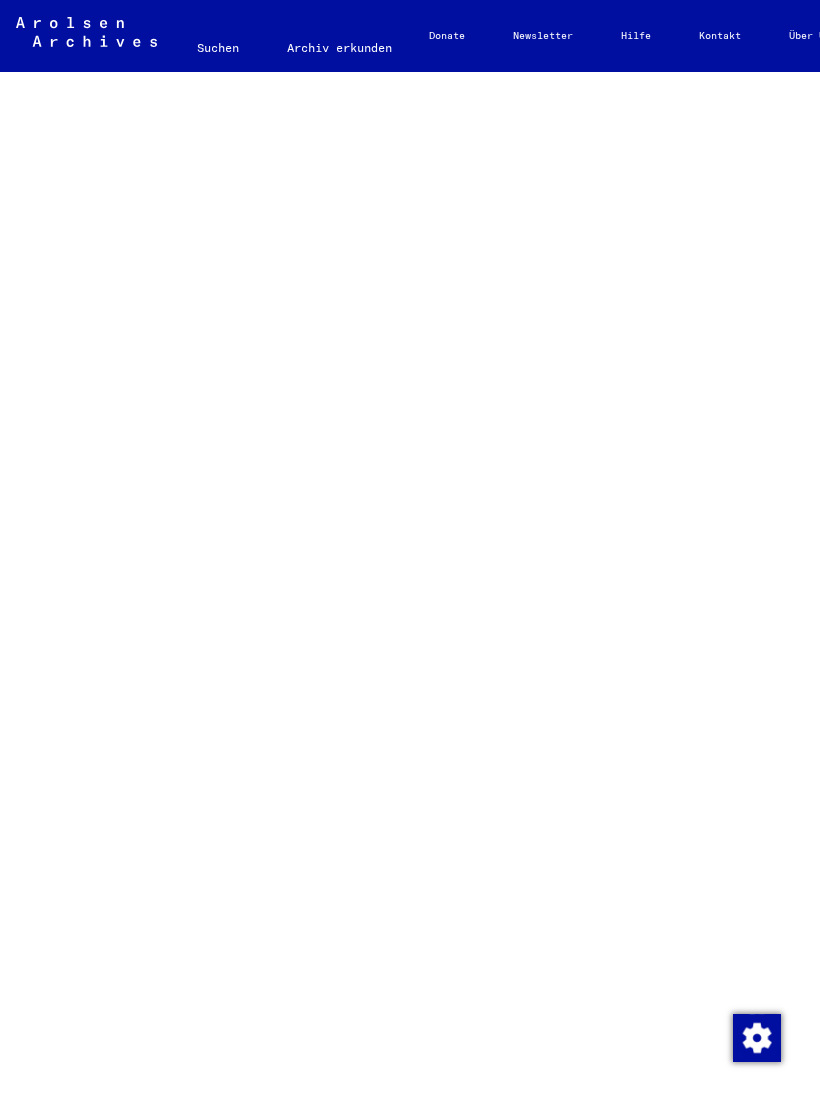scroll, scrollTop: 0, scrollLeft: 0, axis: both 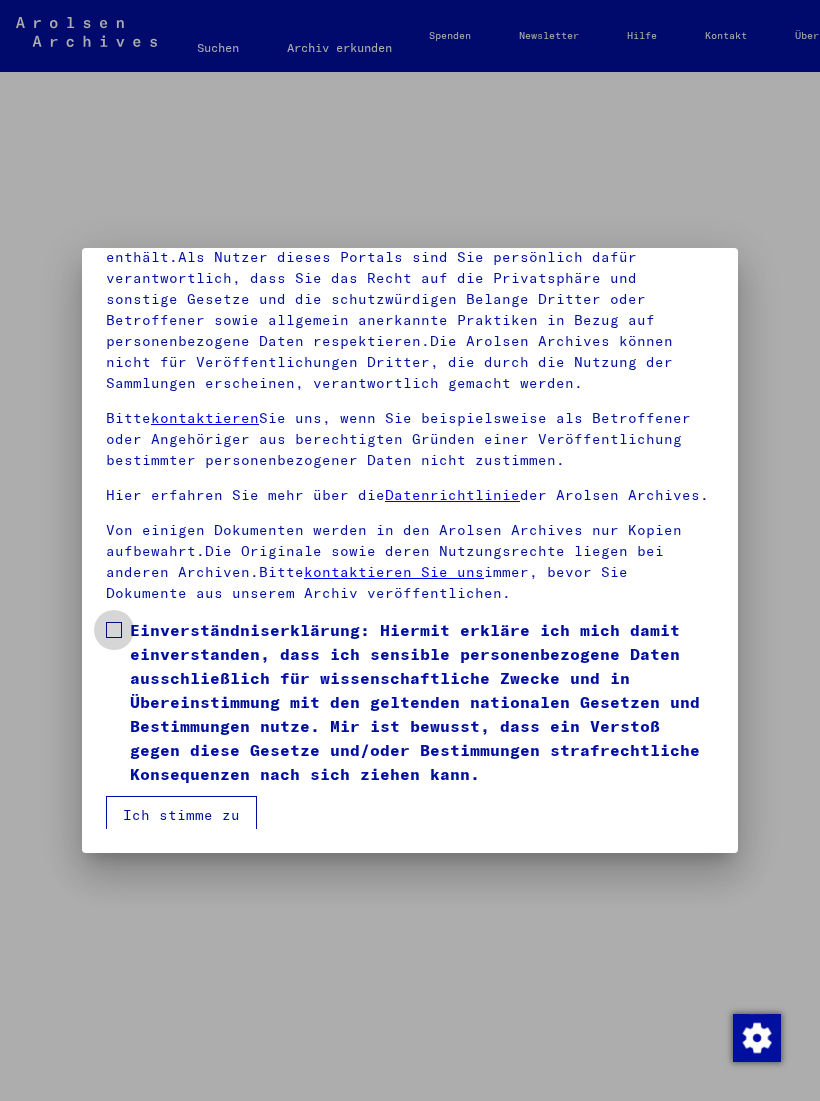 click at bounding box center (114, 630) 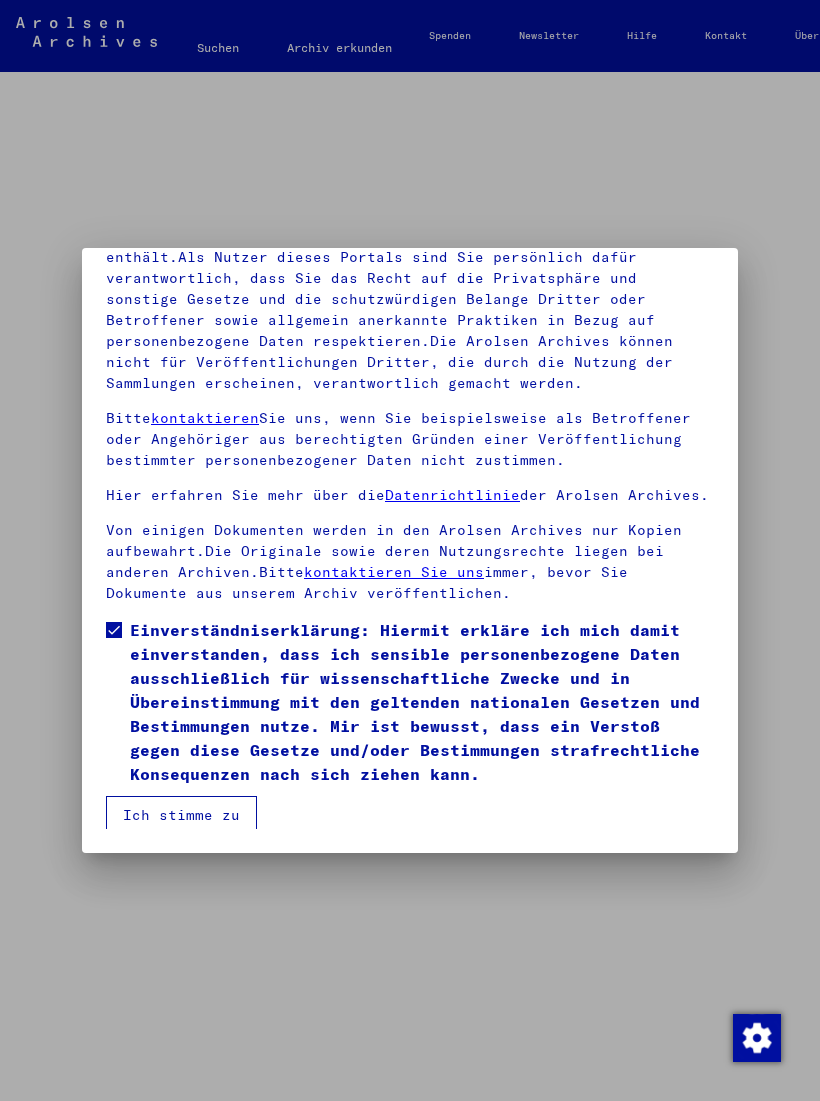 click on "Ich stimme zu" at bounding box center [181, 815] 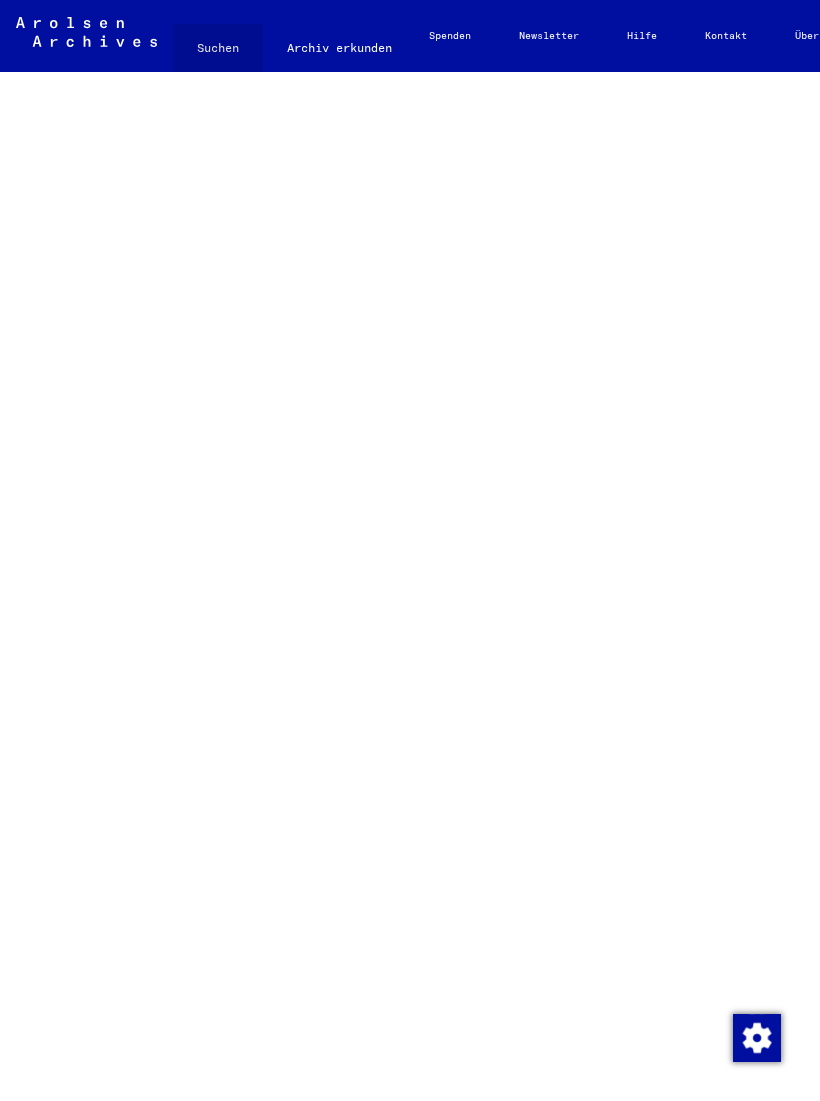 click on "Suchen" 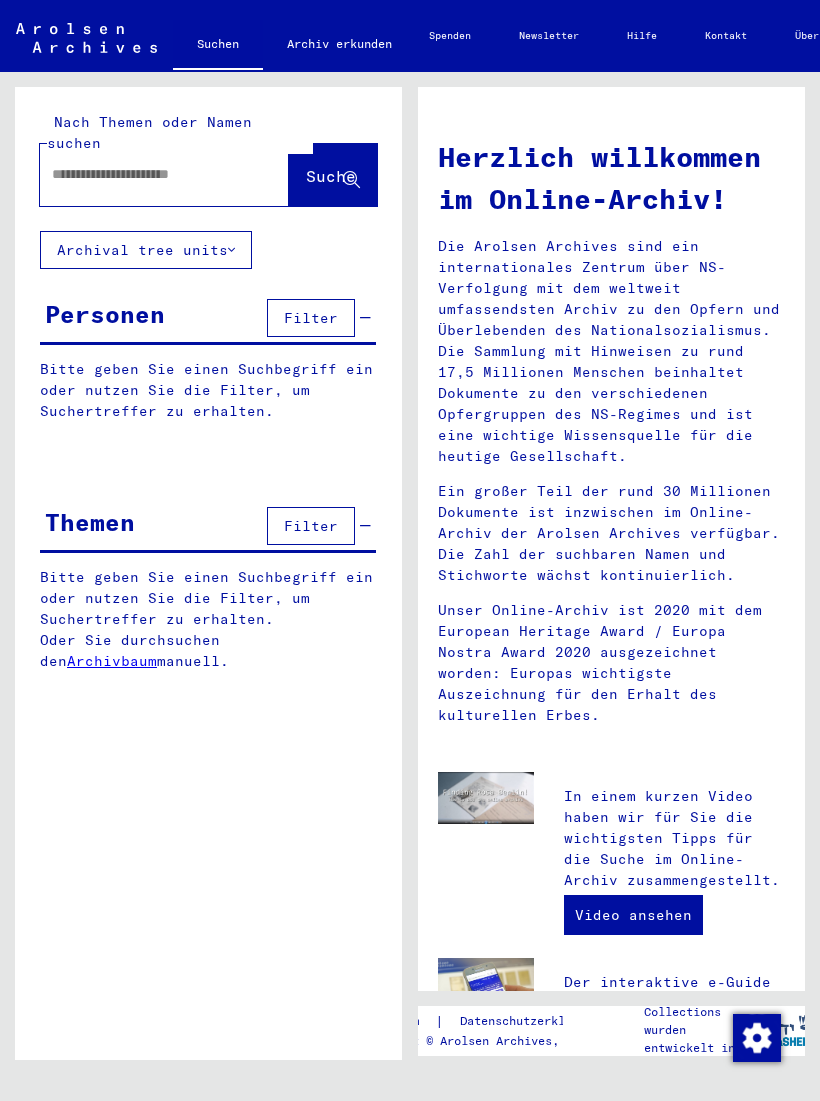 click at bounding box center [140, 174] 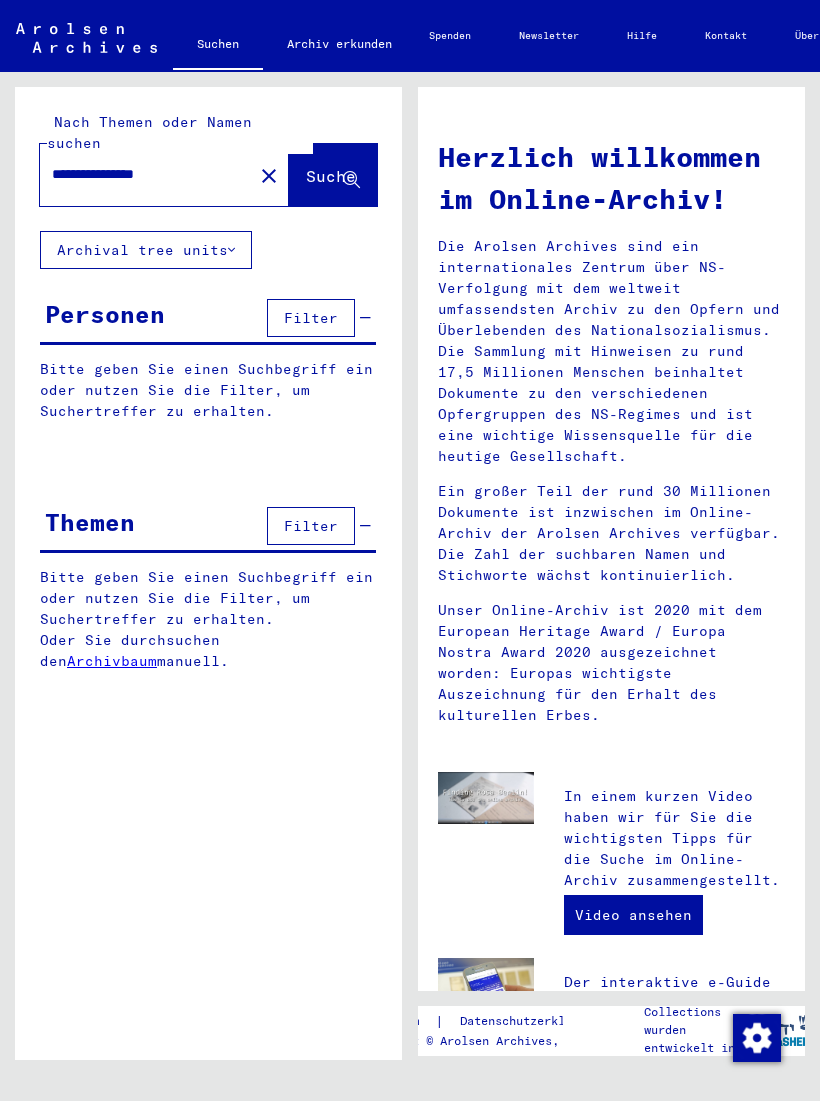 type on "**********" 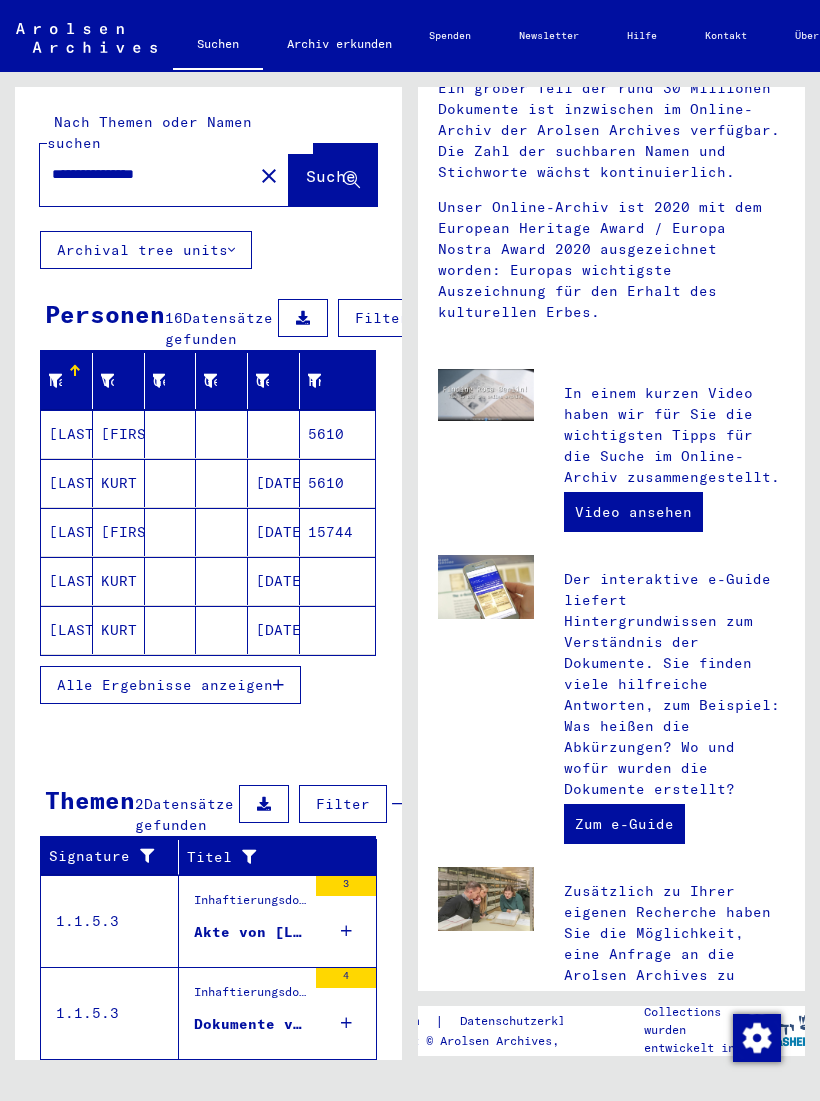 scroll, scrollTop: 404, scrollLeft: 0, axis: vertical 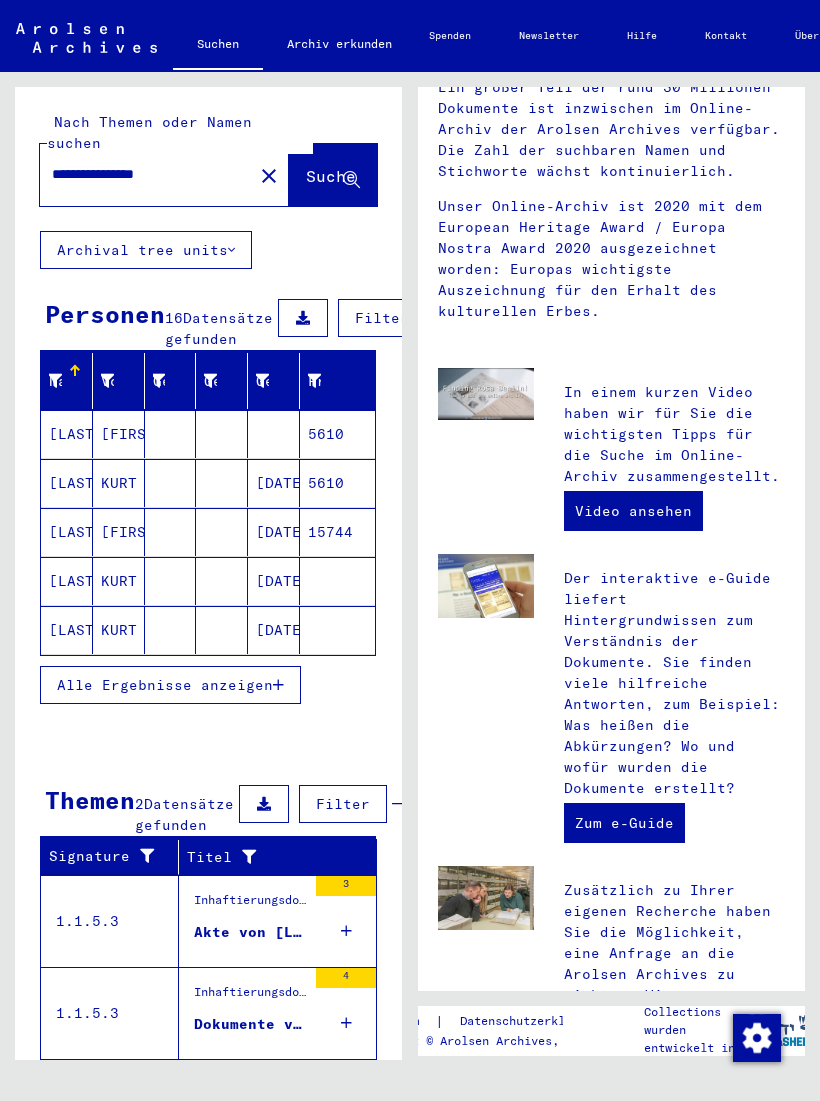 click on "KURT" 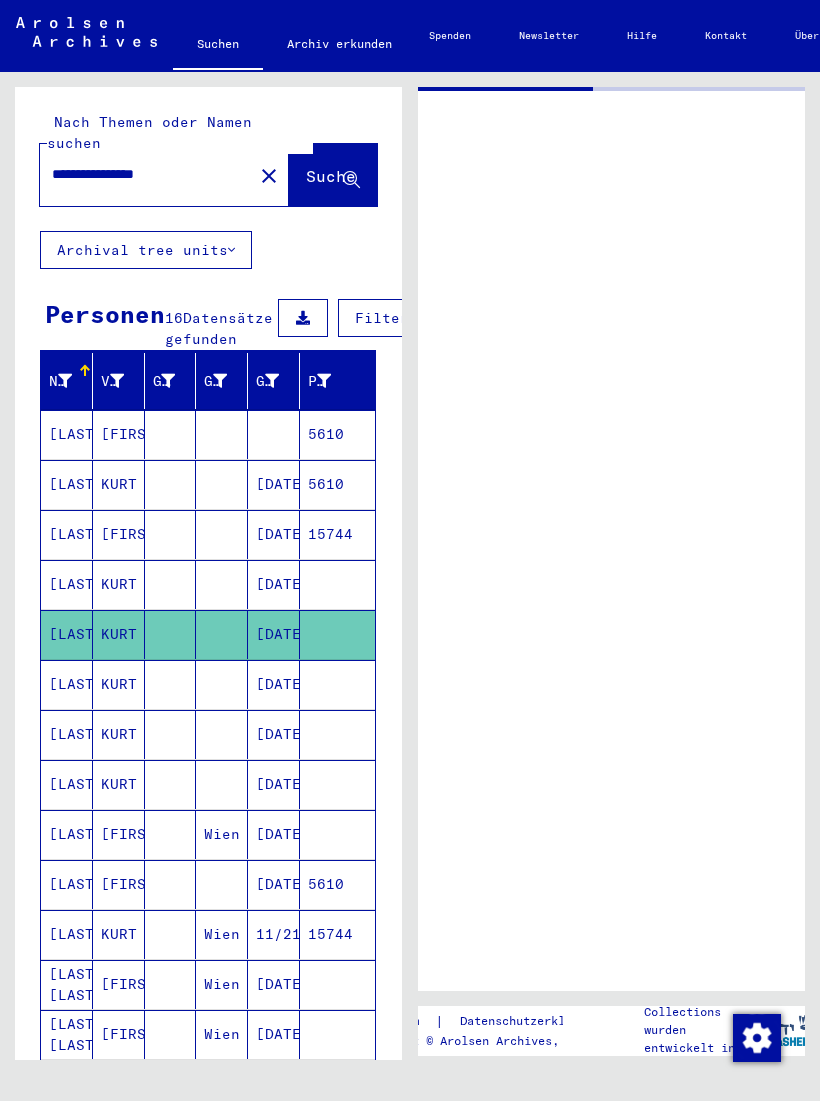 scroll, scrollTop: 0, scrollLeft: 0, axis: both 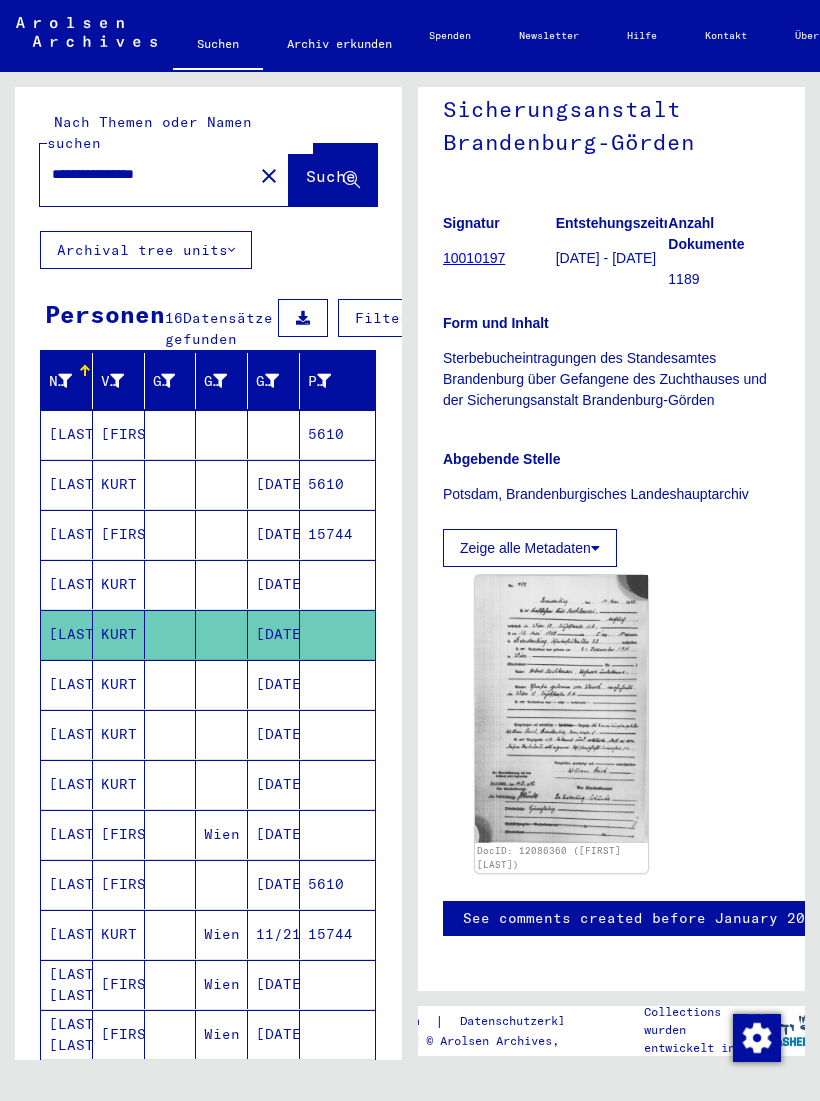 click 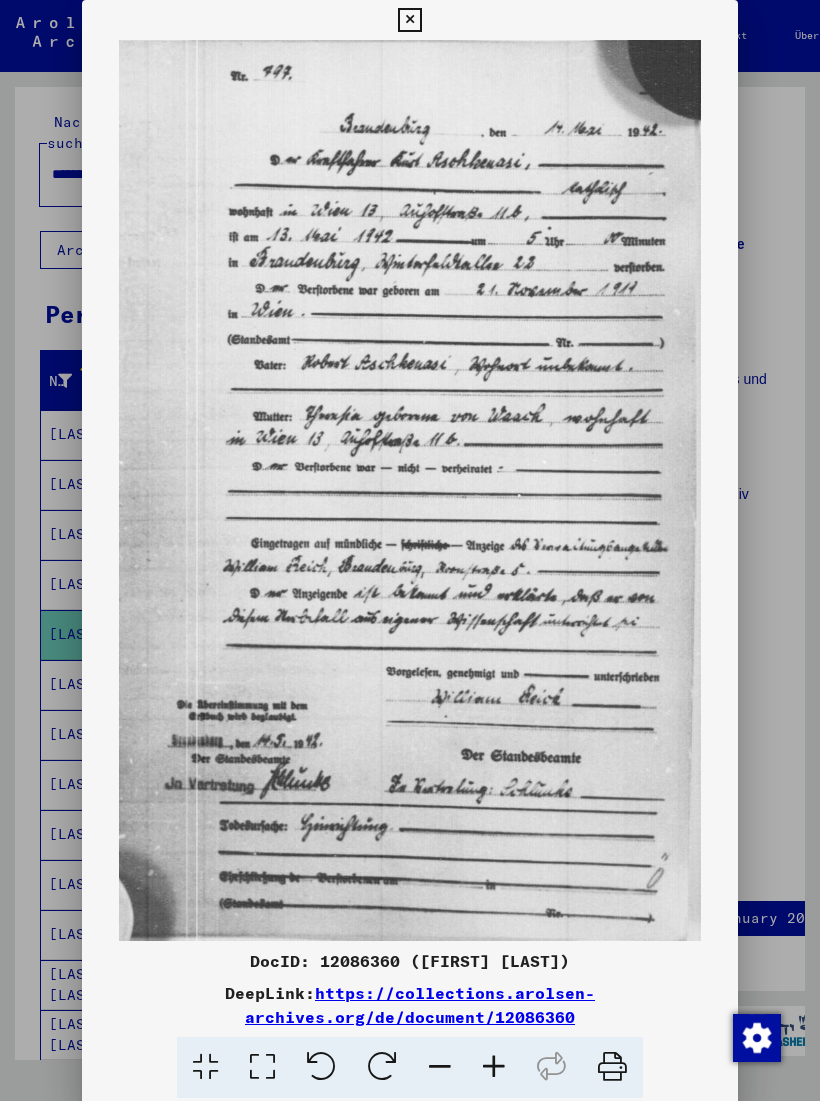 click at bounding box center [409, 20] 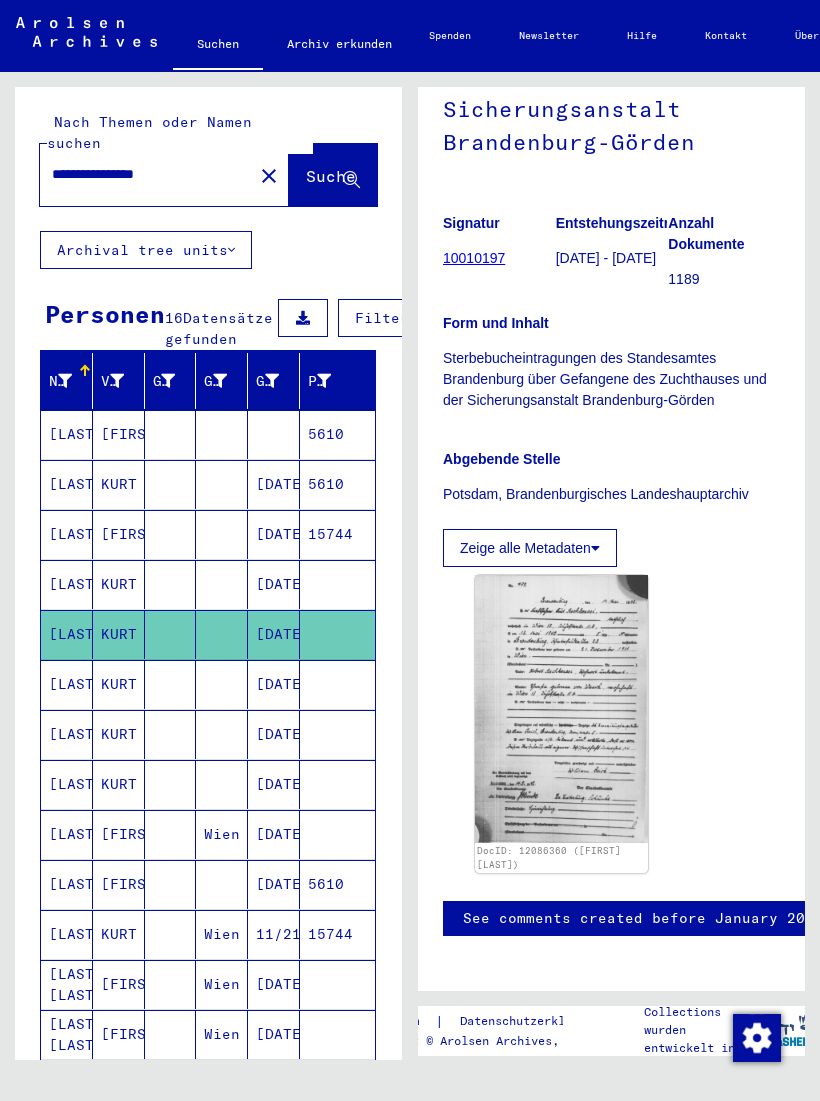 click on "[DATE]" at bounding box center (274, 734) 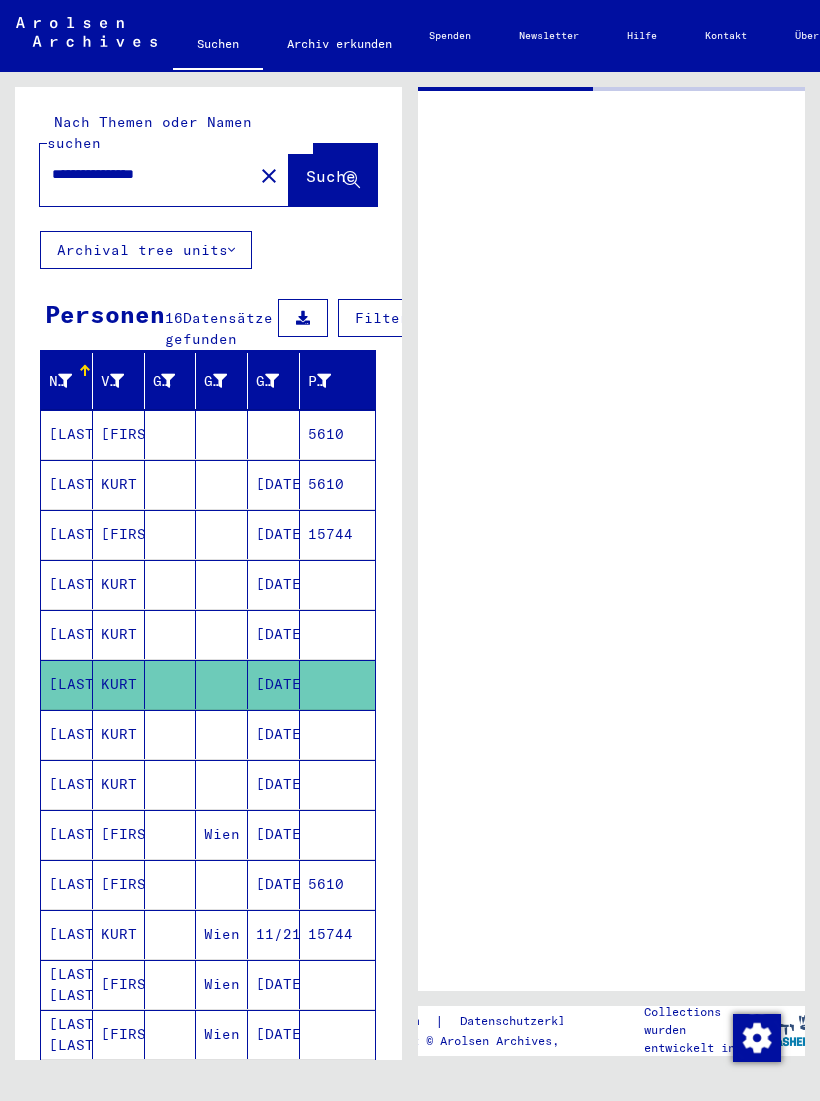 scroll, scrollTop: 0, scrollLeft: 0, axis: both 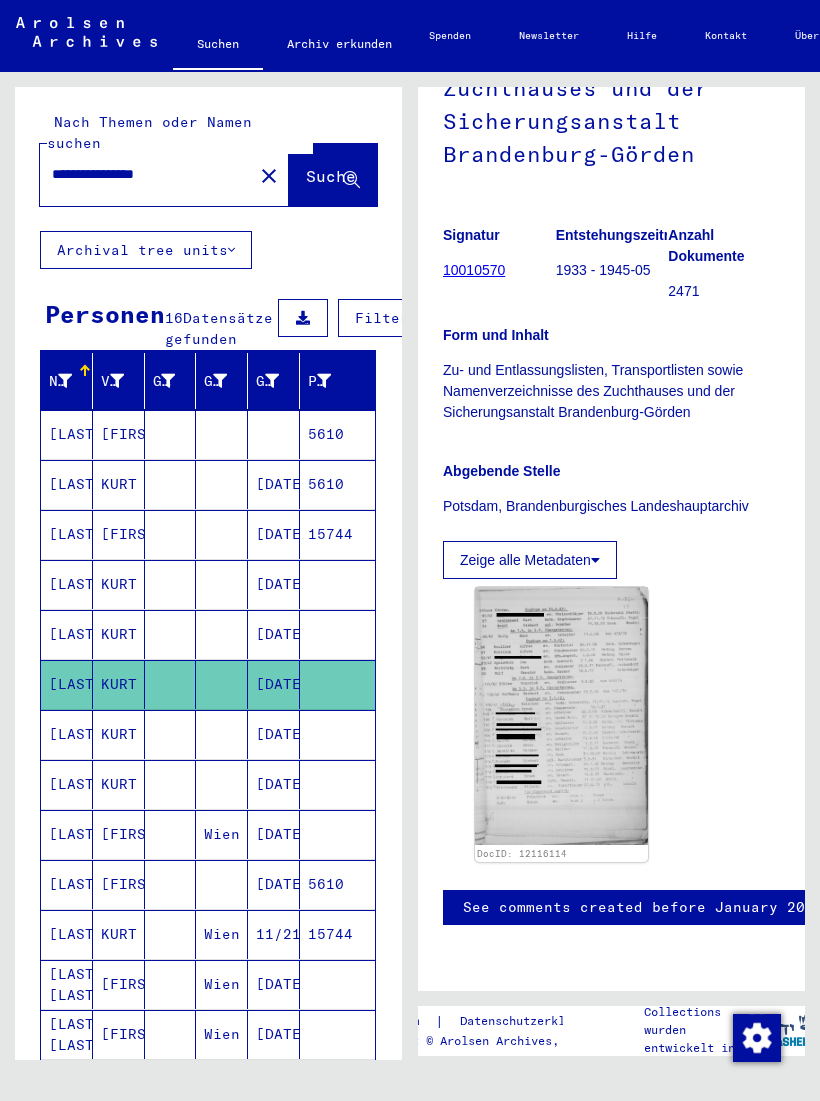 click 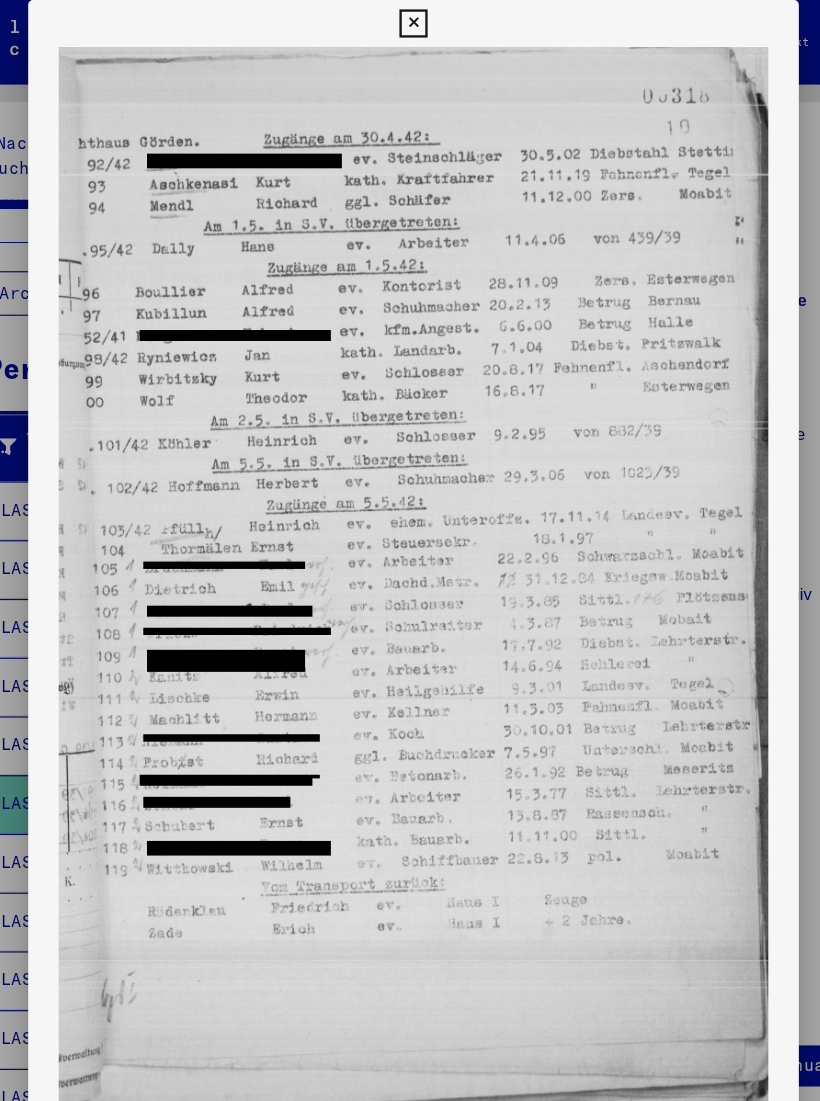 click at bounding box center (409, 20) 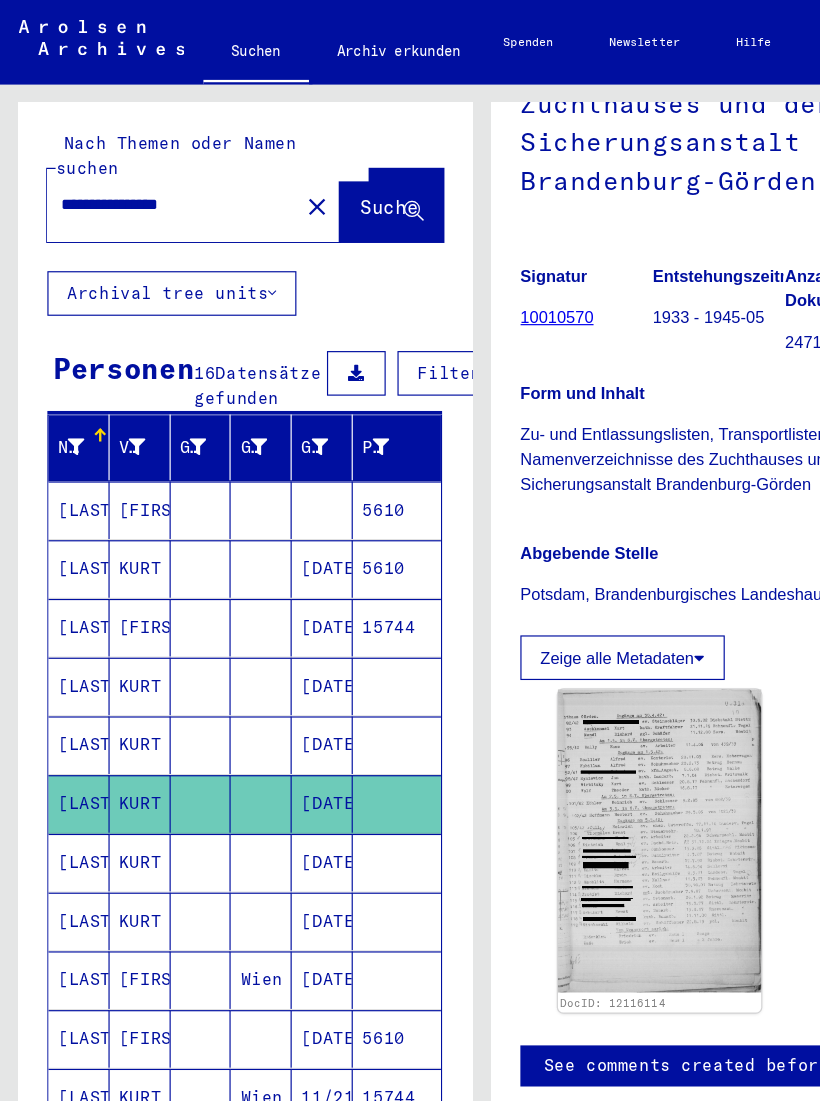 click at bounding box center [274, 484] 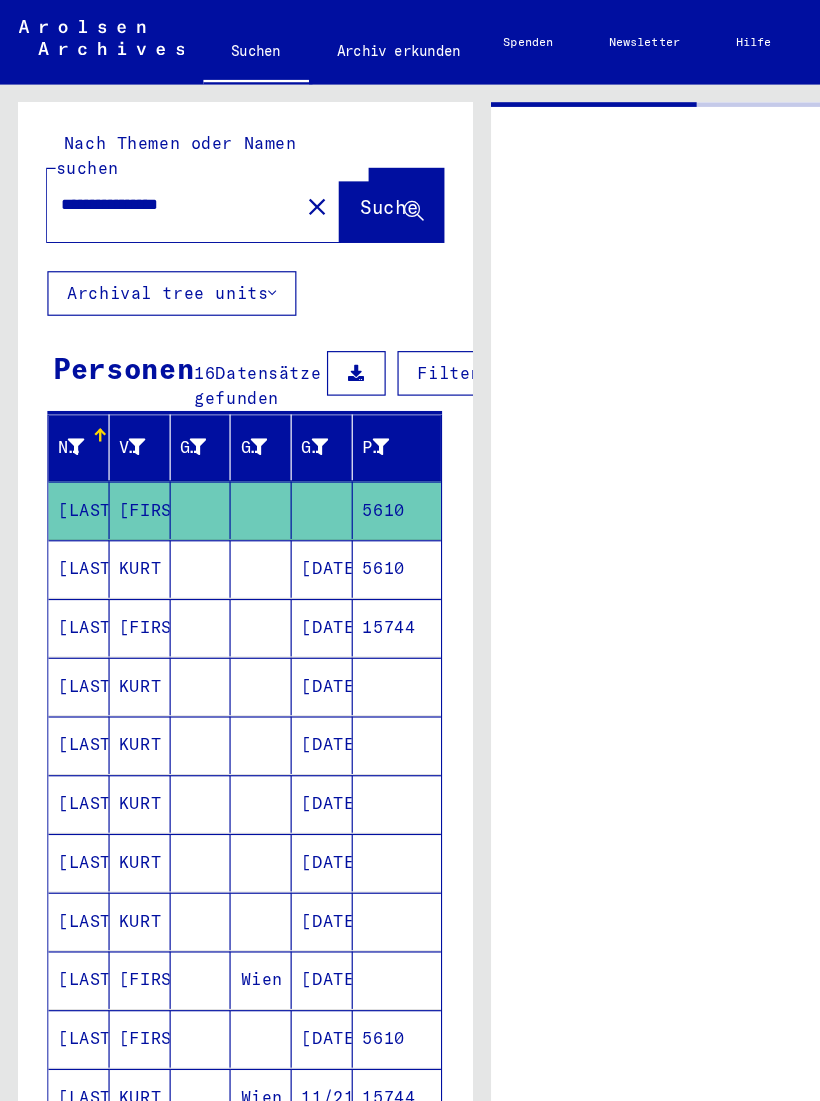 scroll, scrollTop: 0, scrollLeft: 0, axis: both 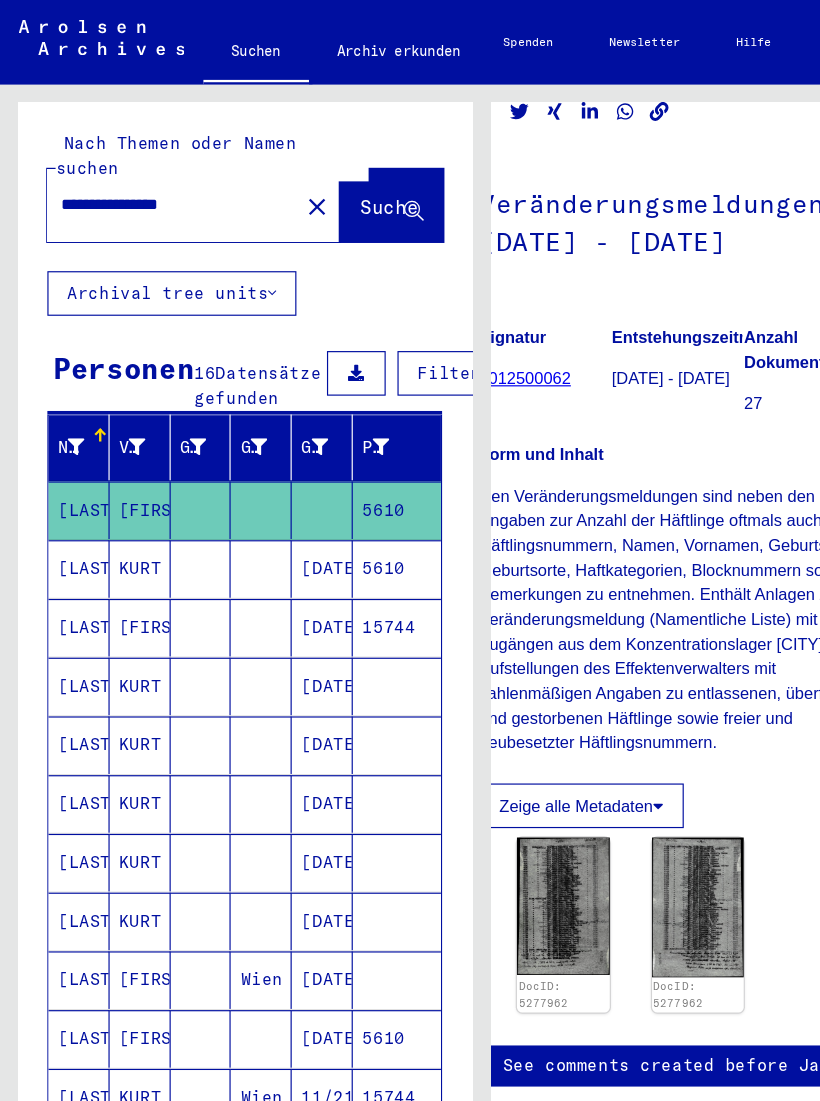 click 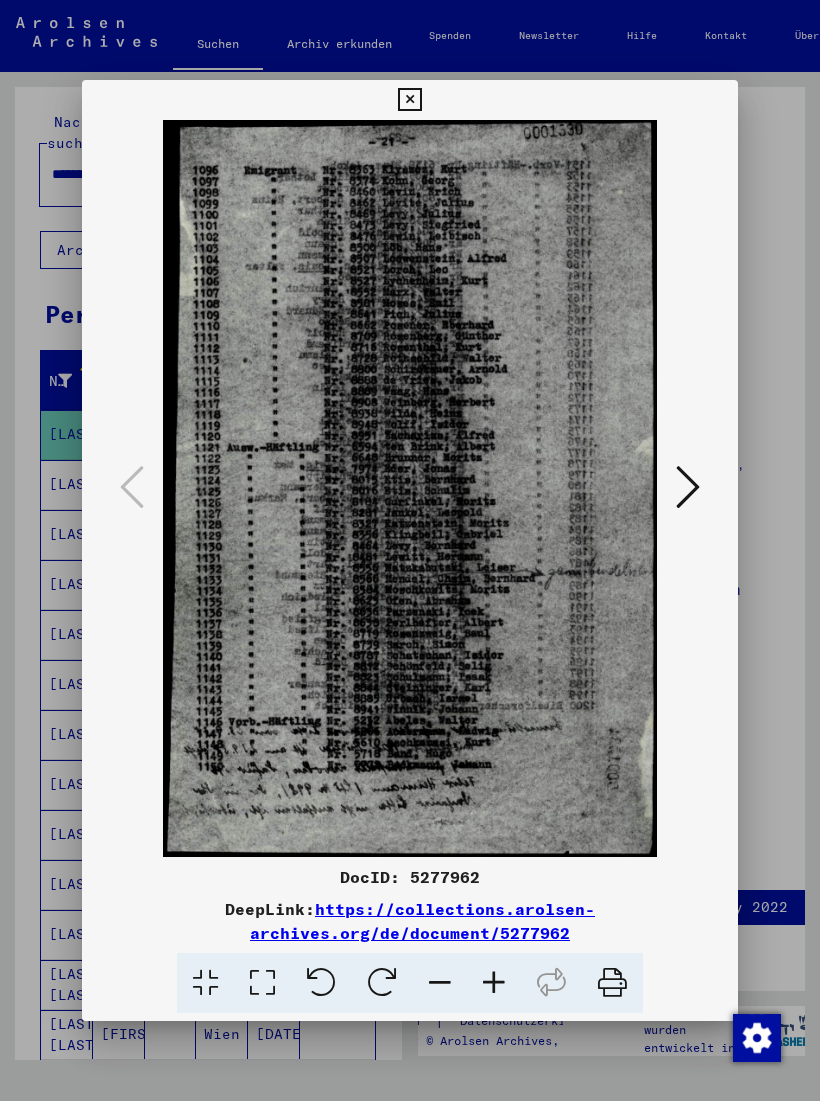 click at bounding box center [688, 487] 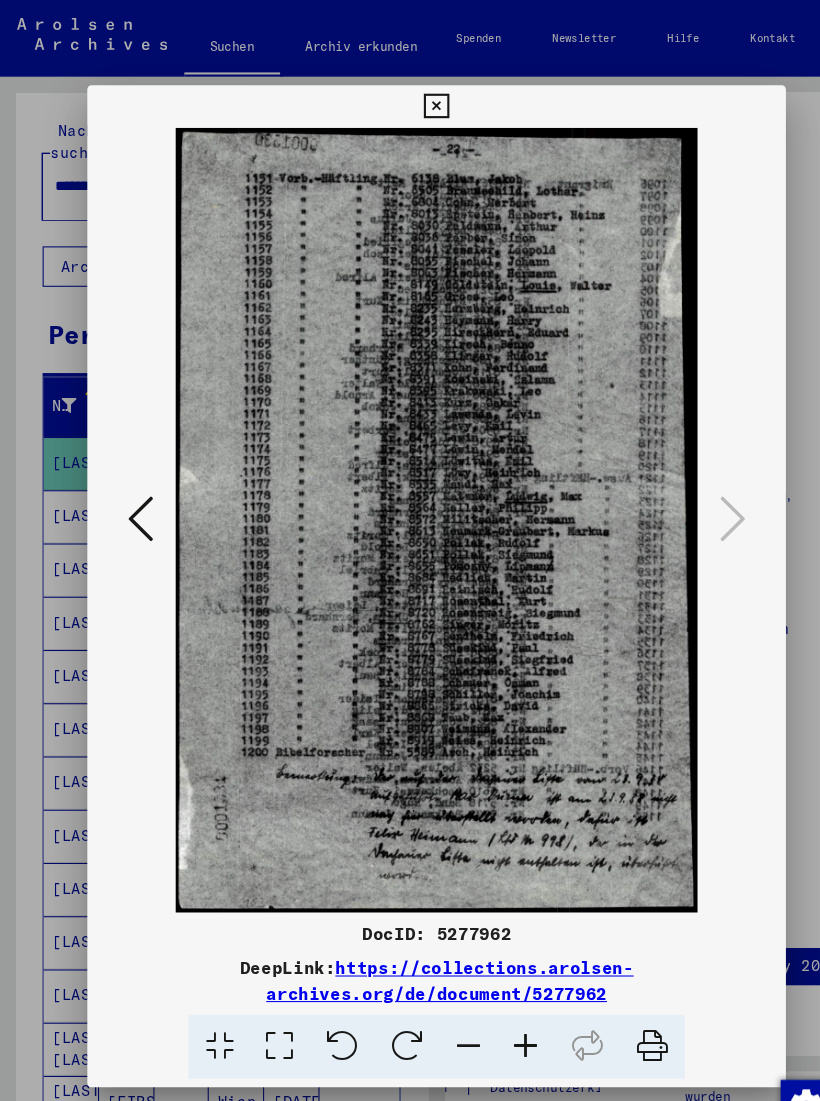 click at bounding box center (132, 487) 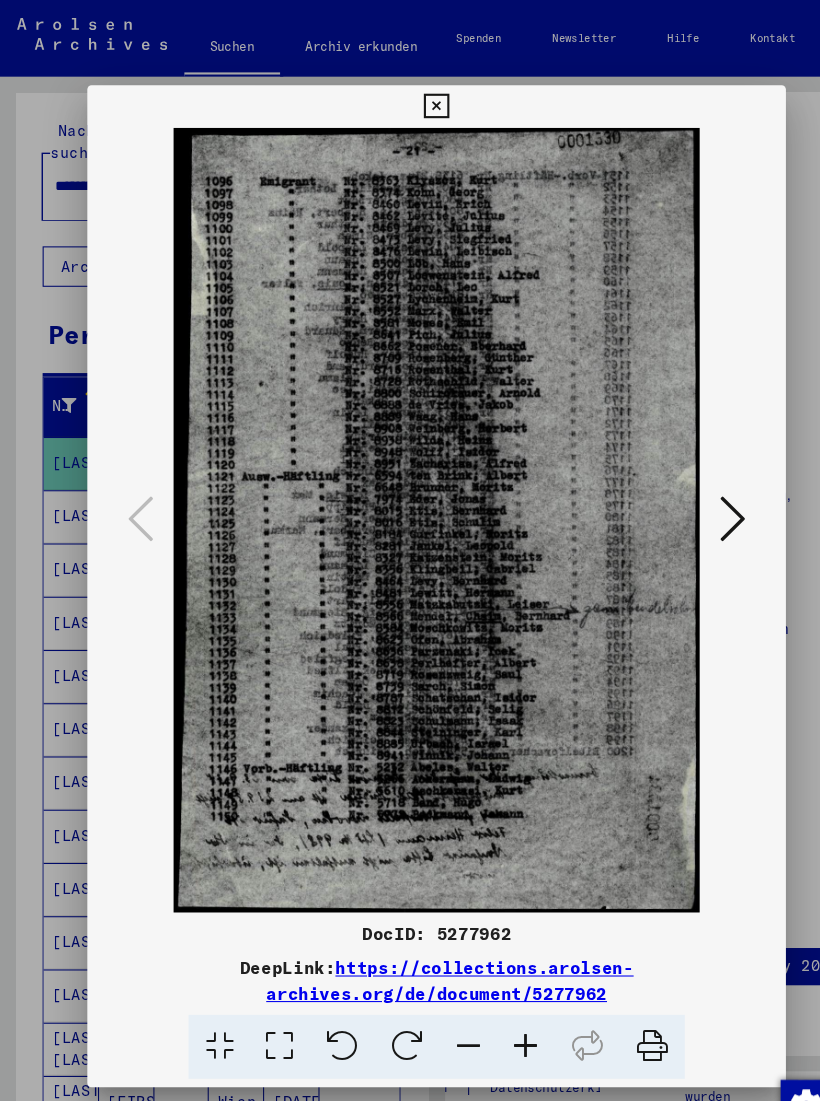 click at bounding box center (409, 100) 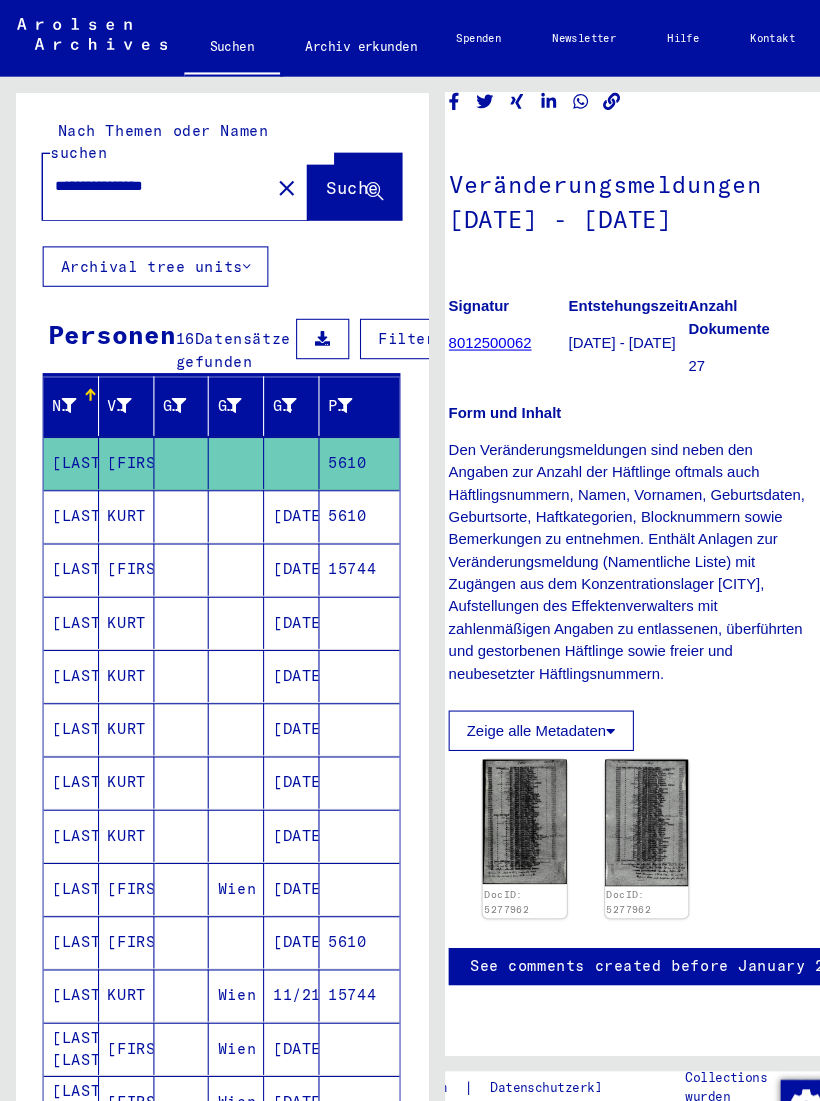 scroll, scrollTop: 326, scrollLeft: 22, axis: both 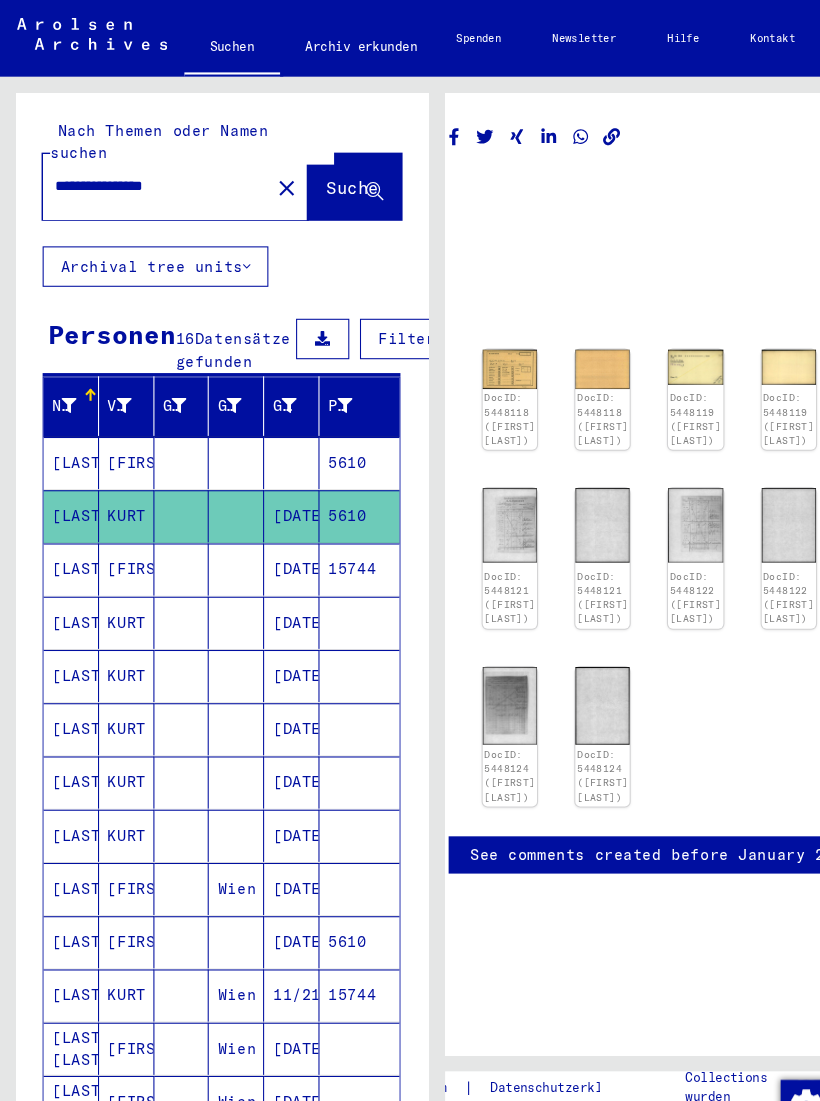 click 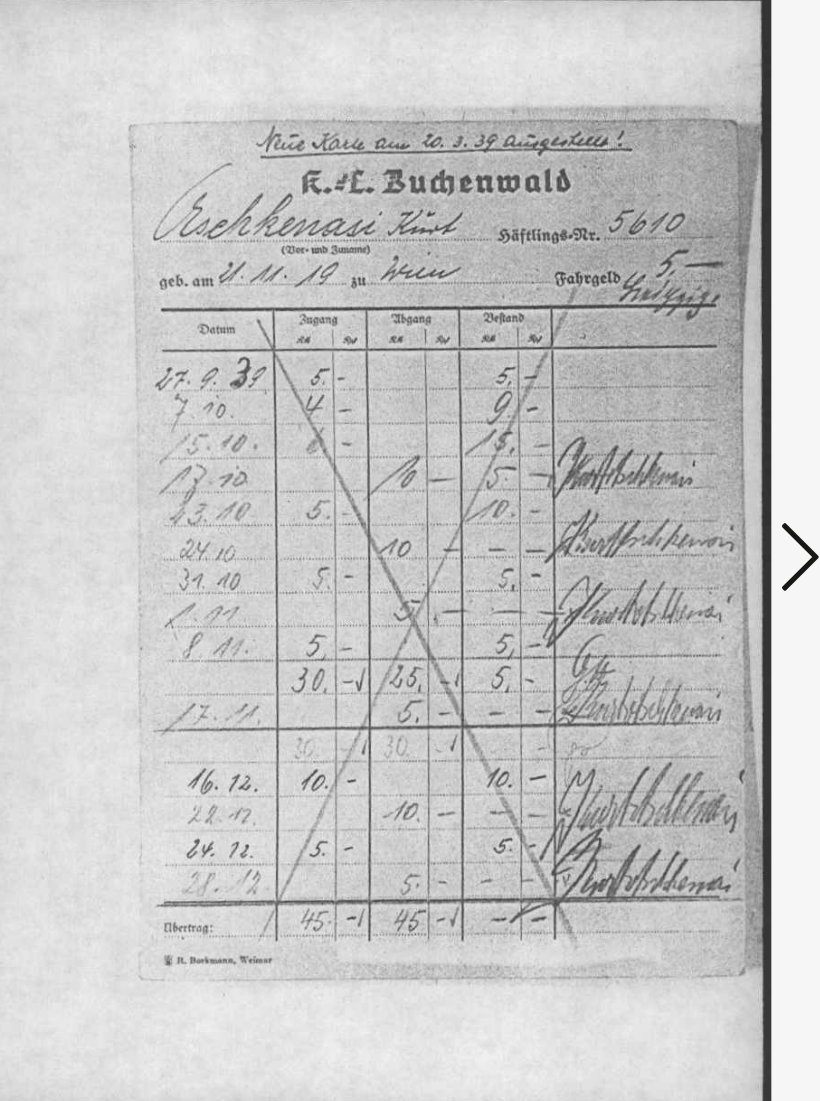 click at bounding box center (688, 487) 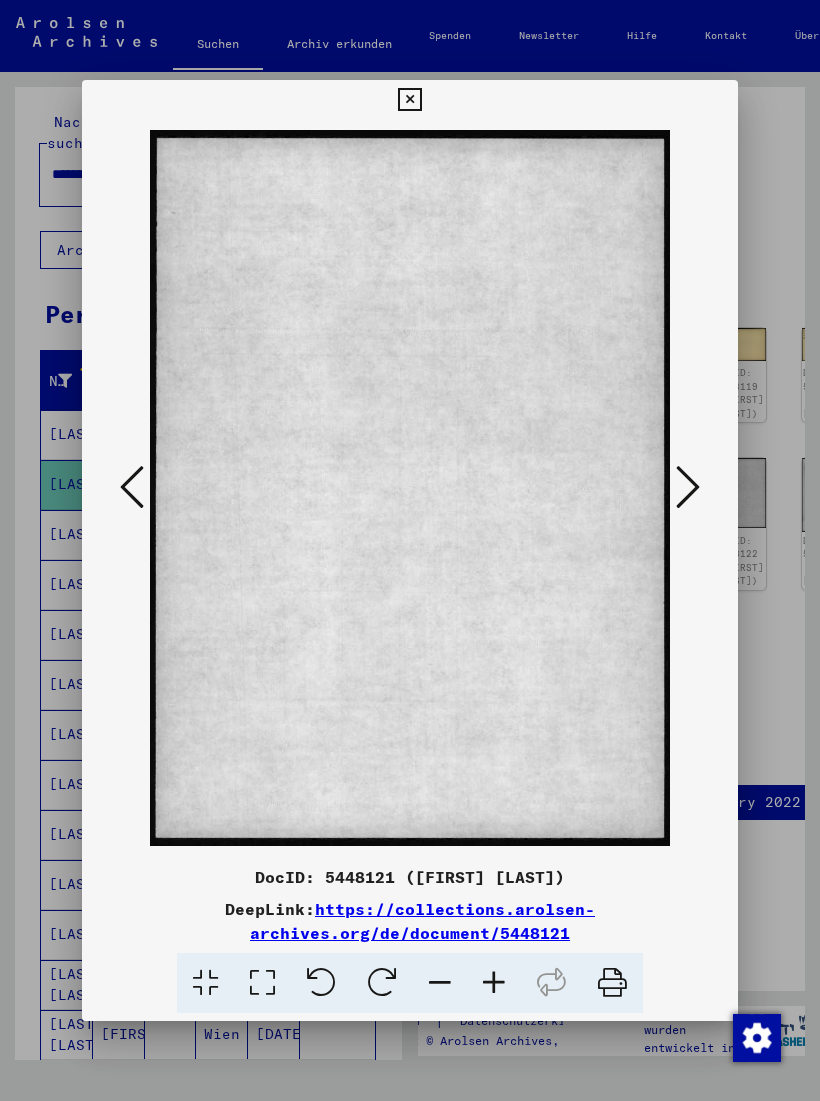 click at bounding box center (409, 100) 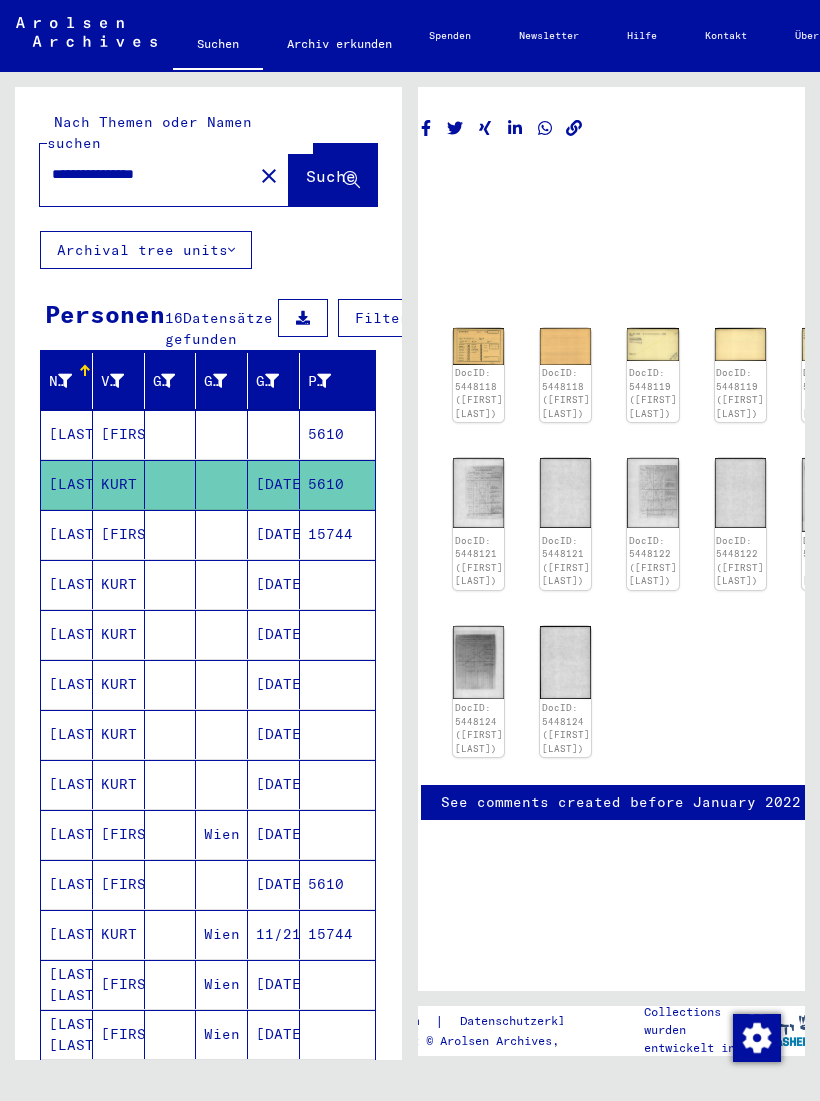click 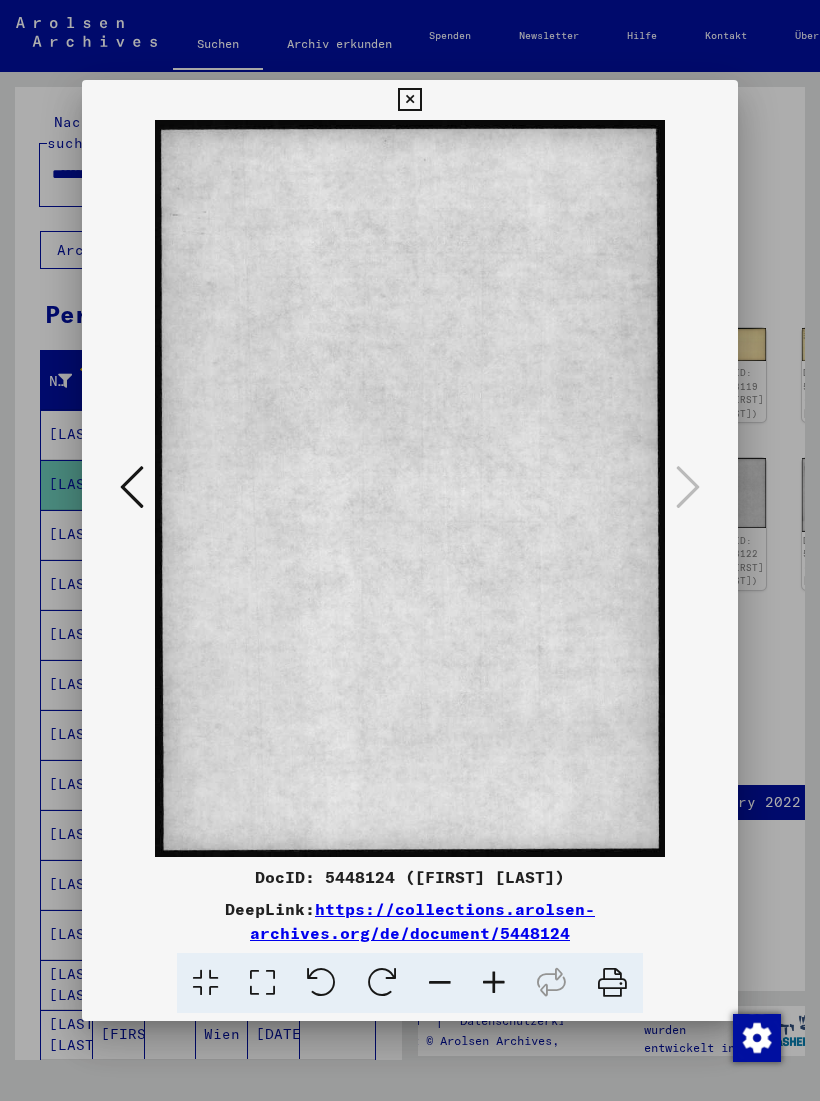 click at bounding box center (409, 100) 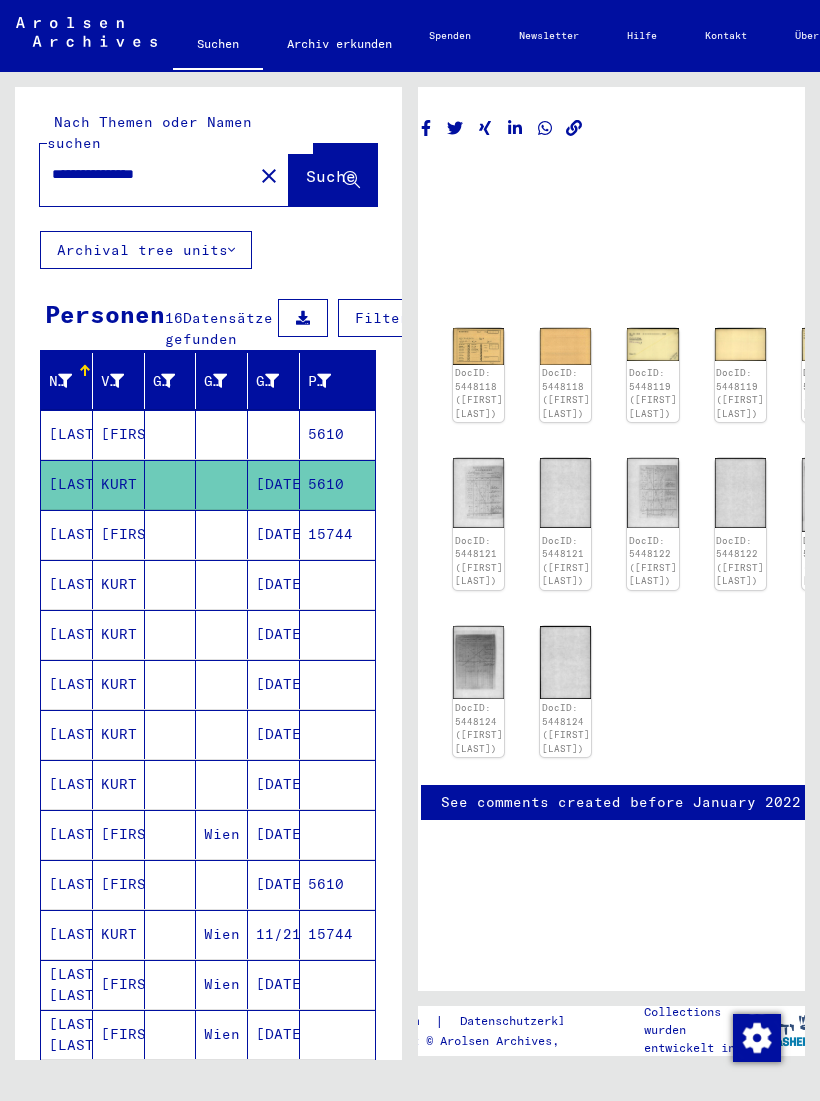 click 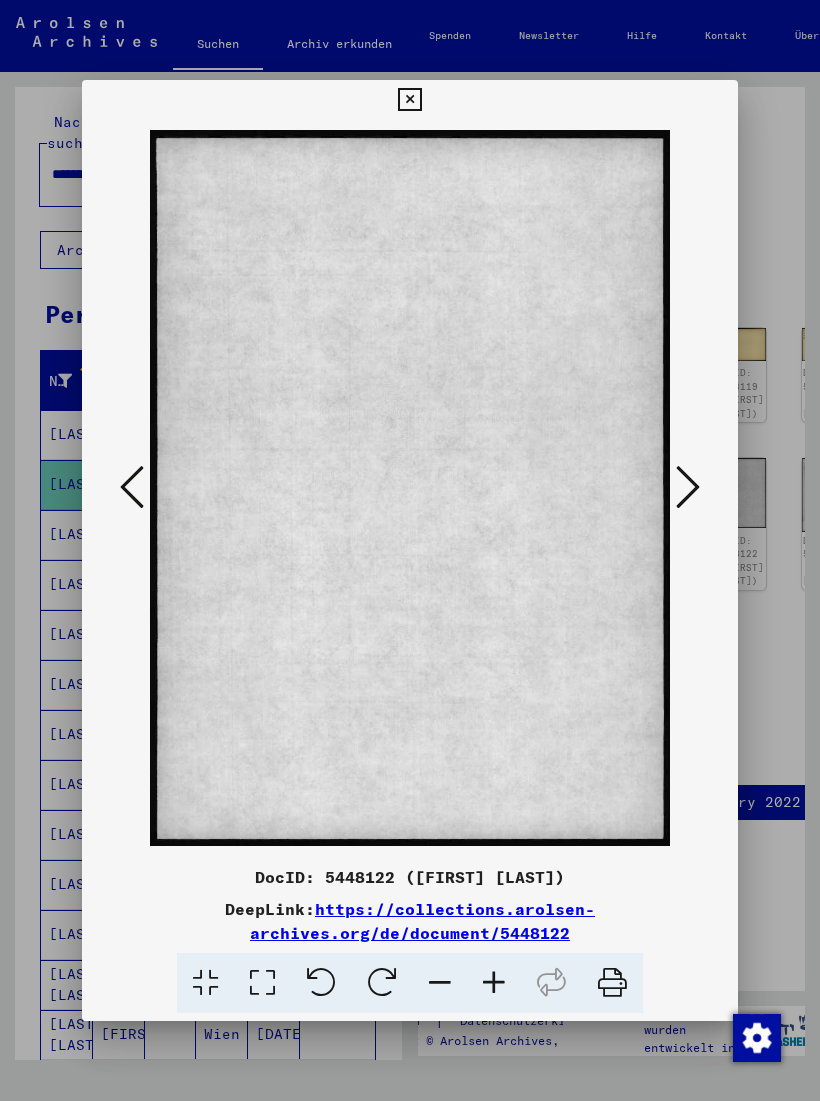 click at bounding box center (409, 100) 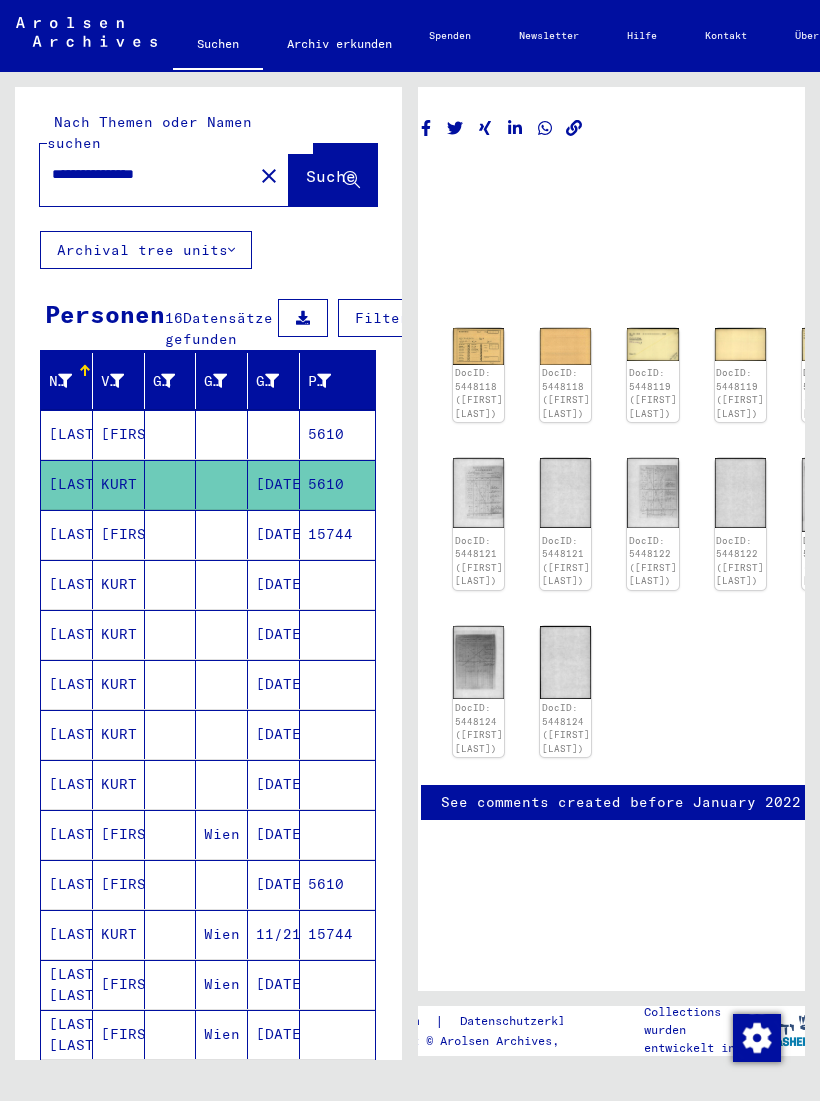 click 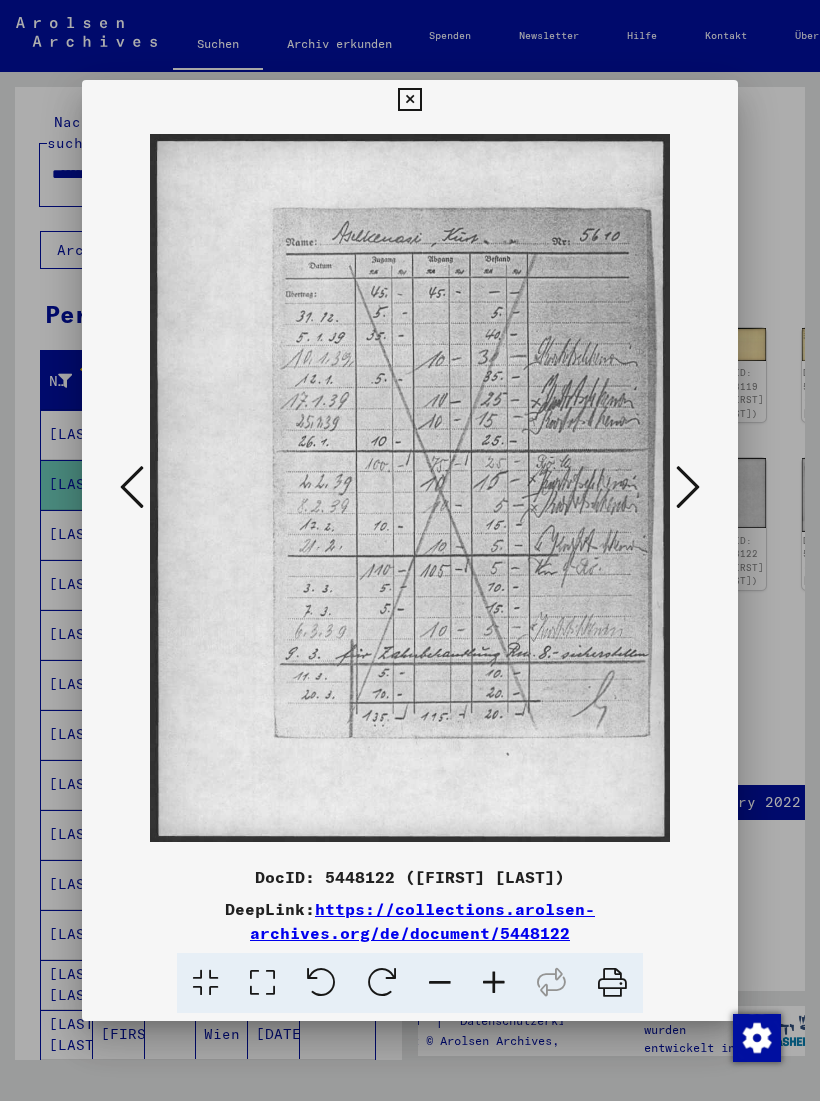 click at bounding box center (409, 100) 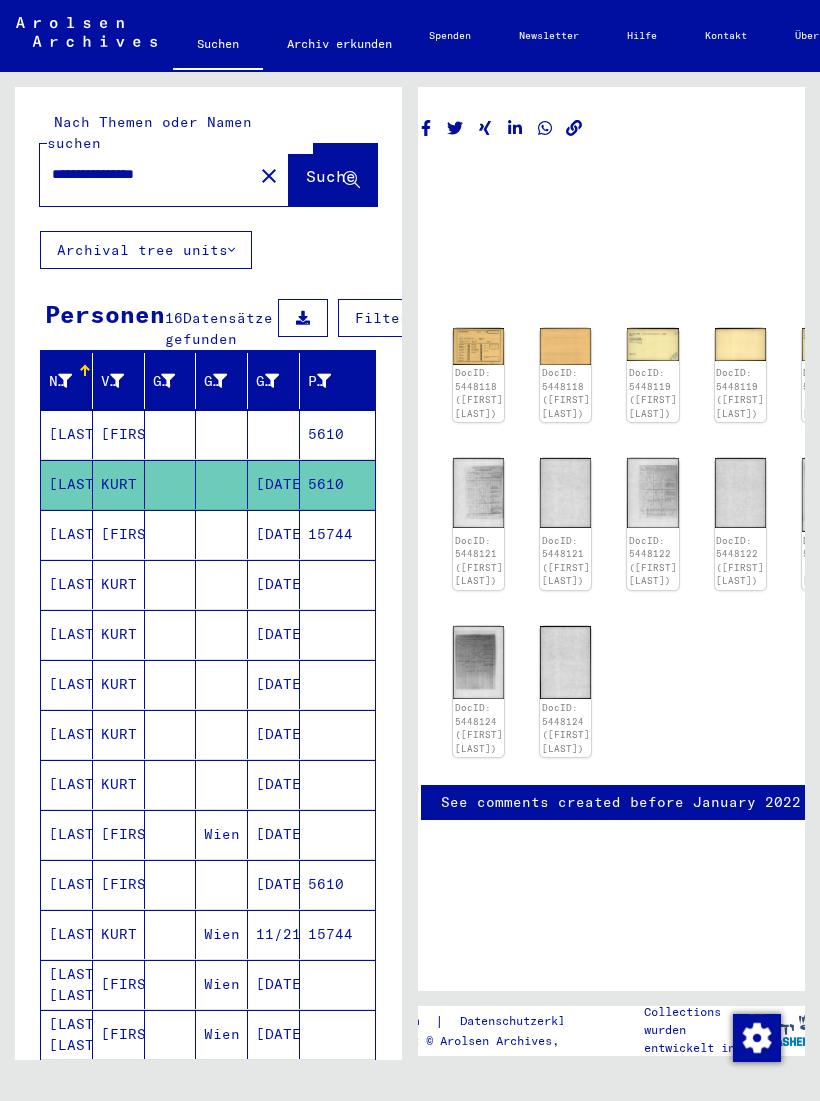 click 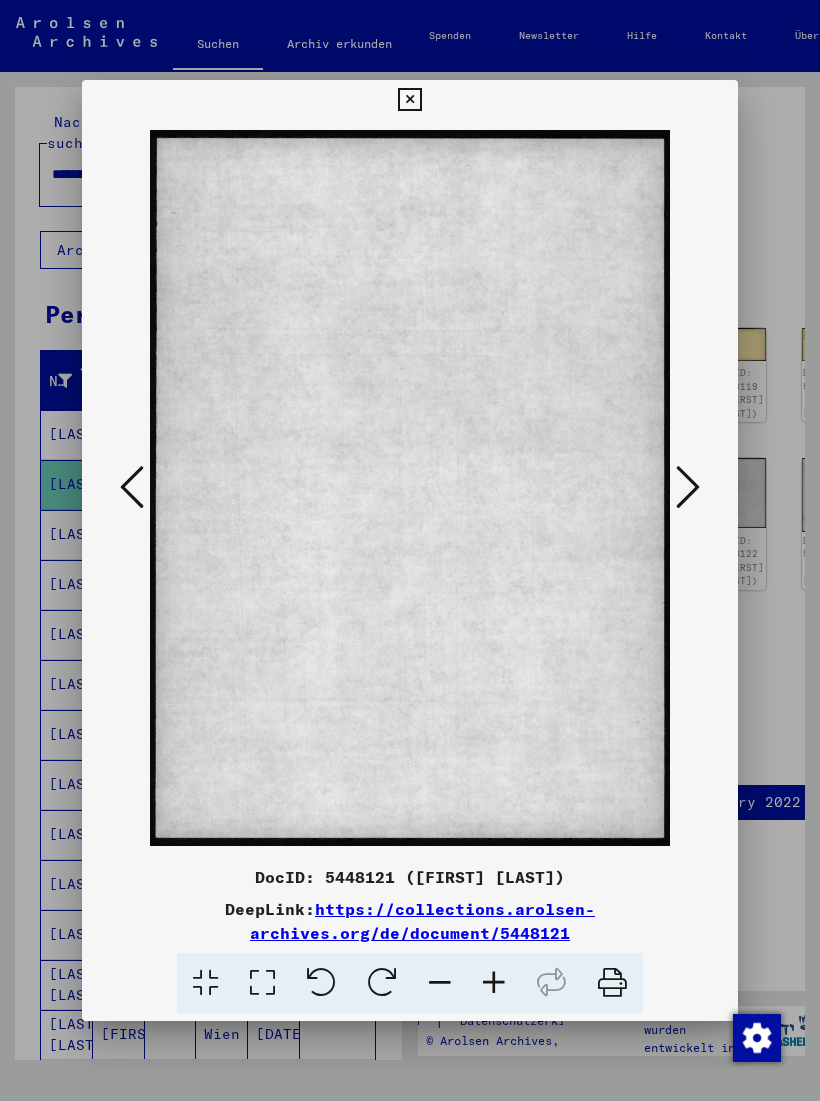 click at bounding box center (409, 100) 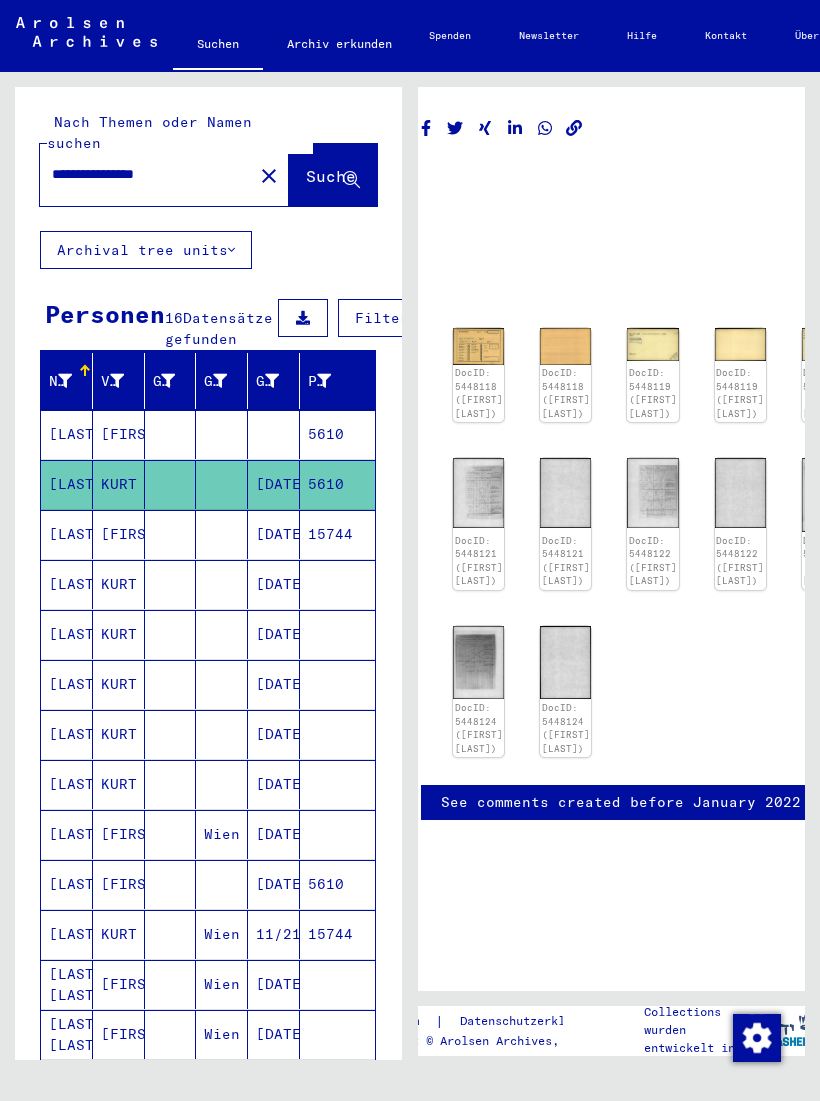 click 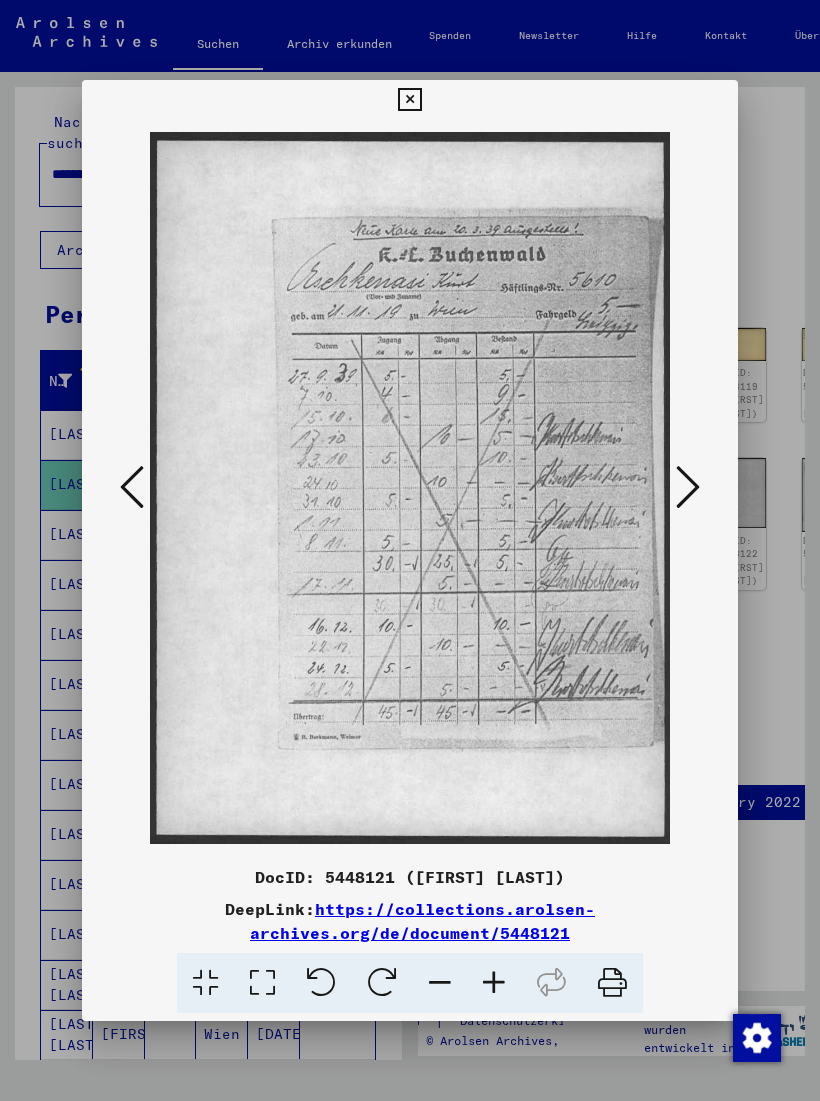click at bounding box center (409, 100) 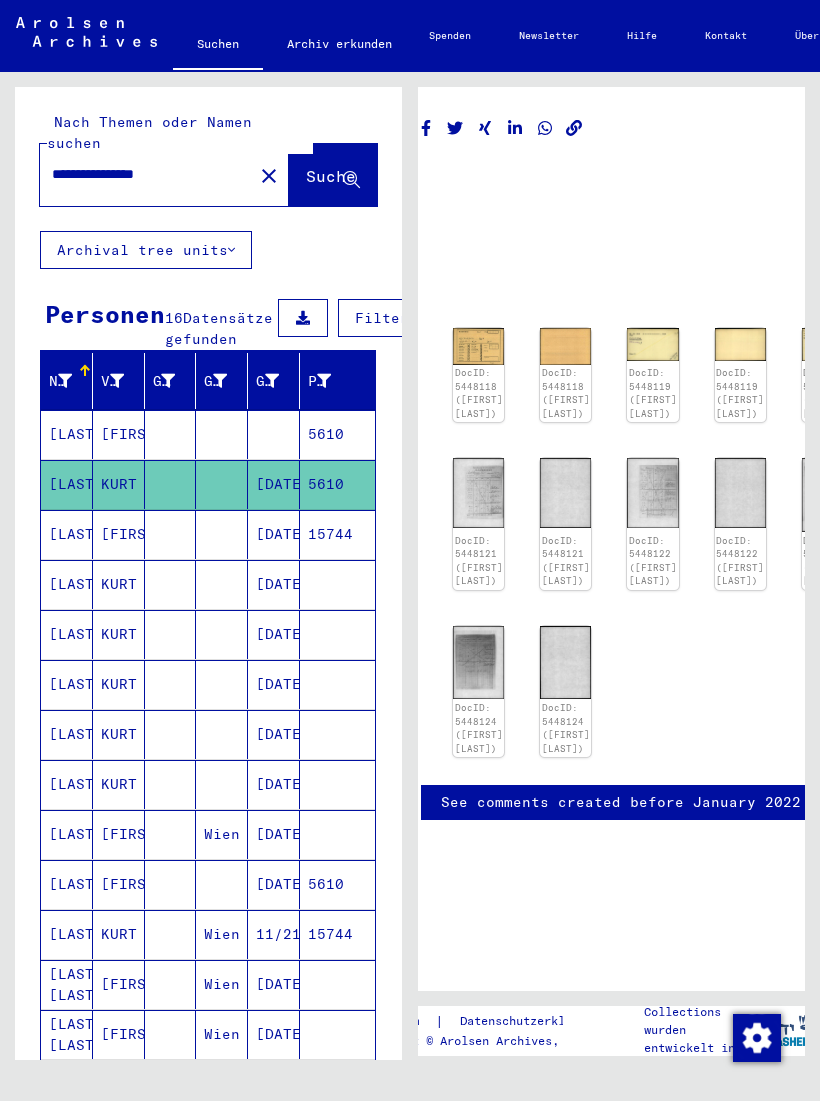 click on "15744" at bounding box center (337, 584) 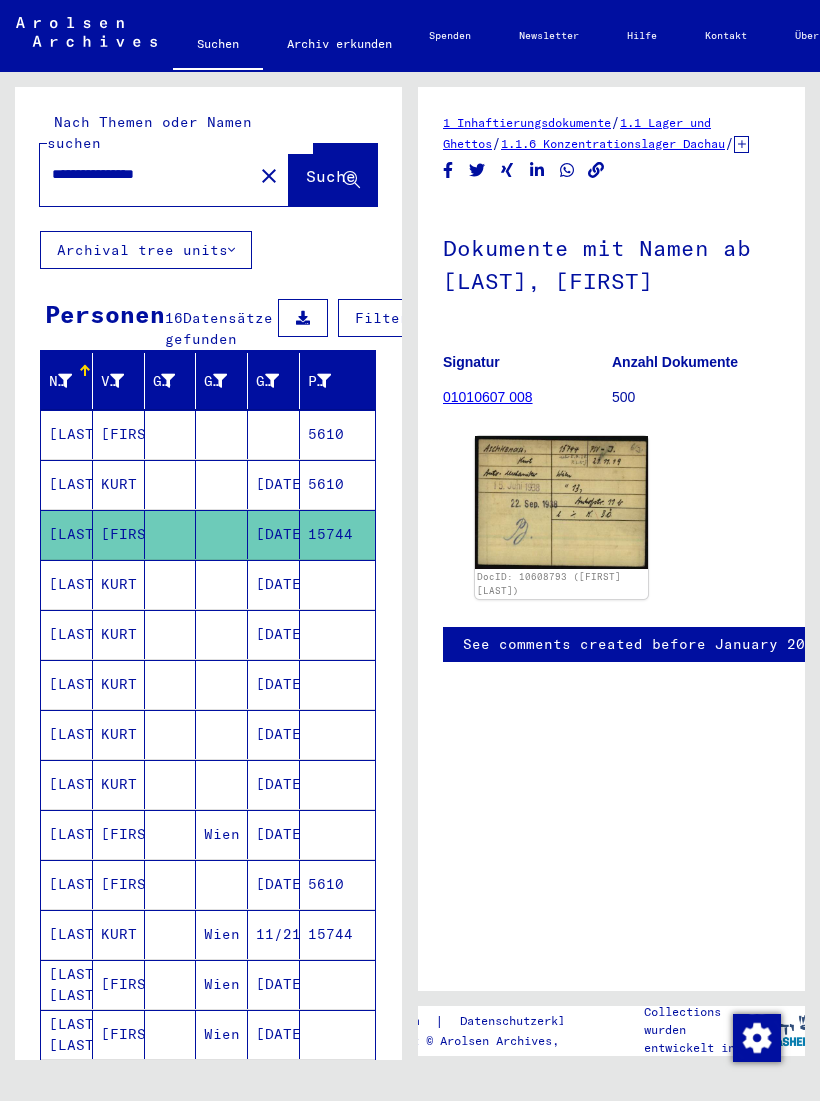 scroll, scrollTop: 0, scrollLeft: 0, axis: both 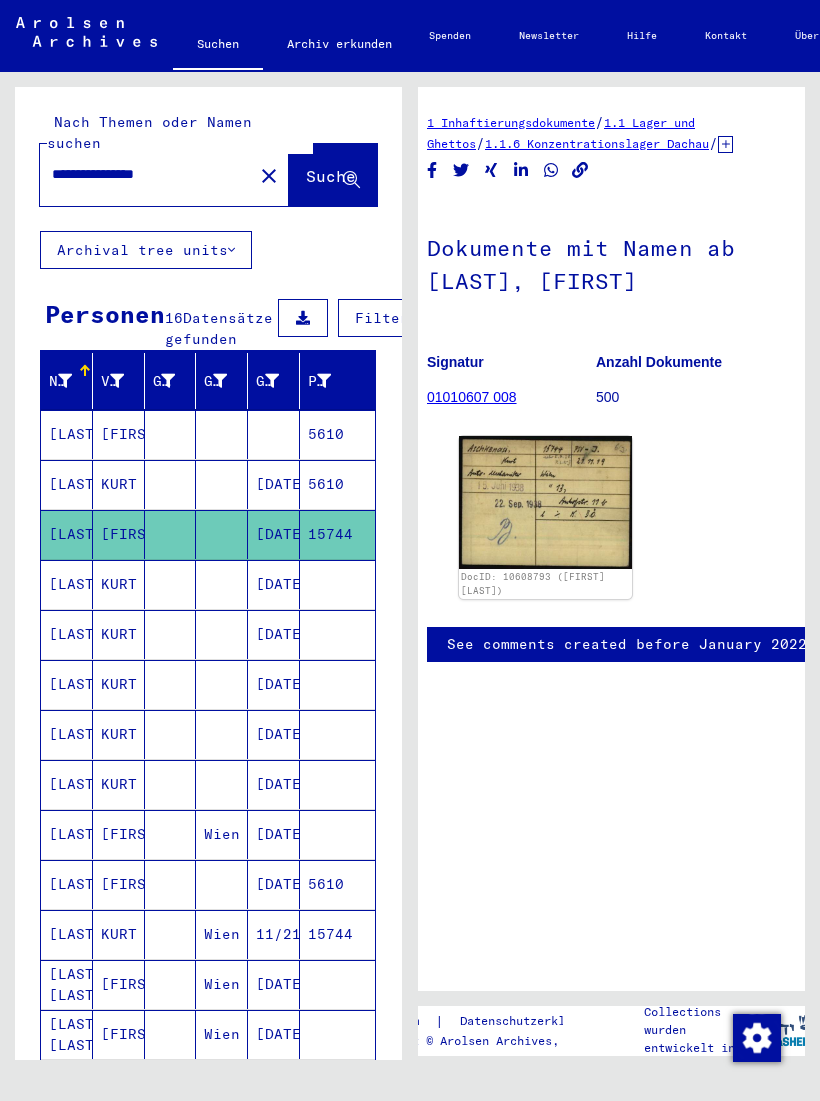 click 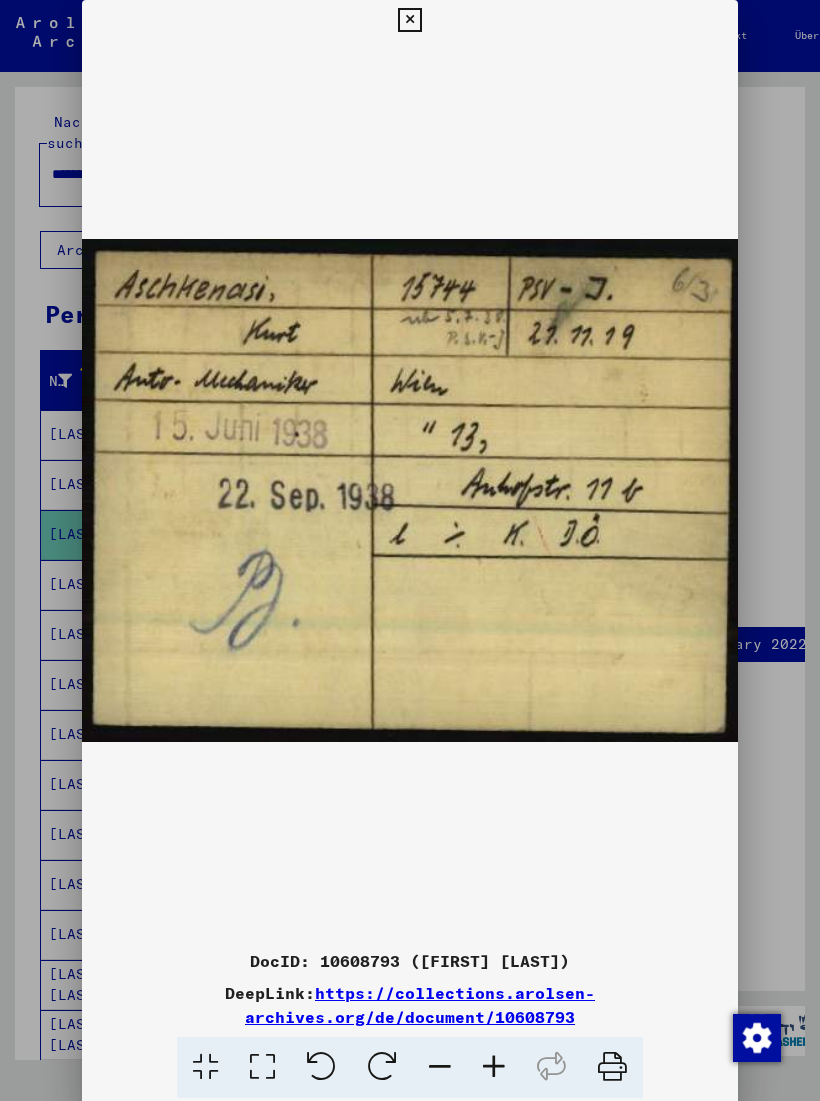 click at bounding box center (409, 20) 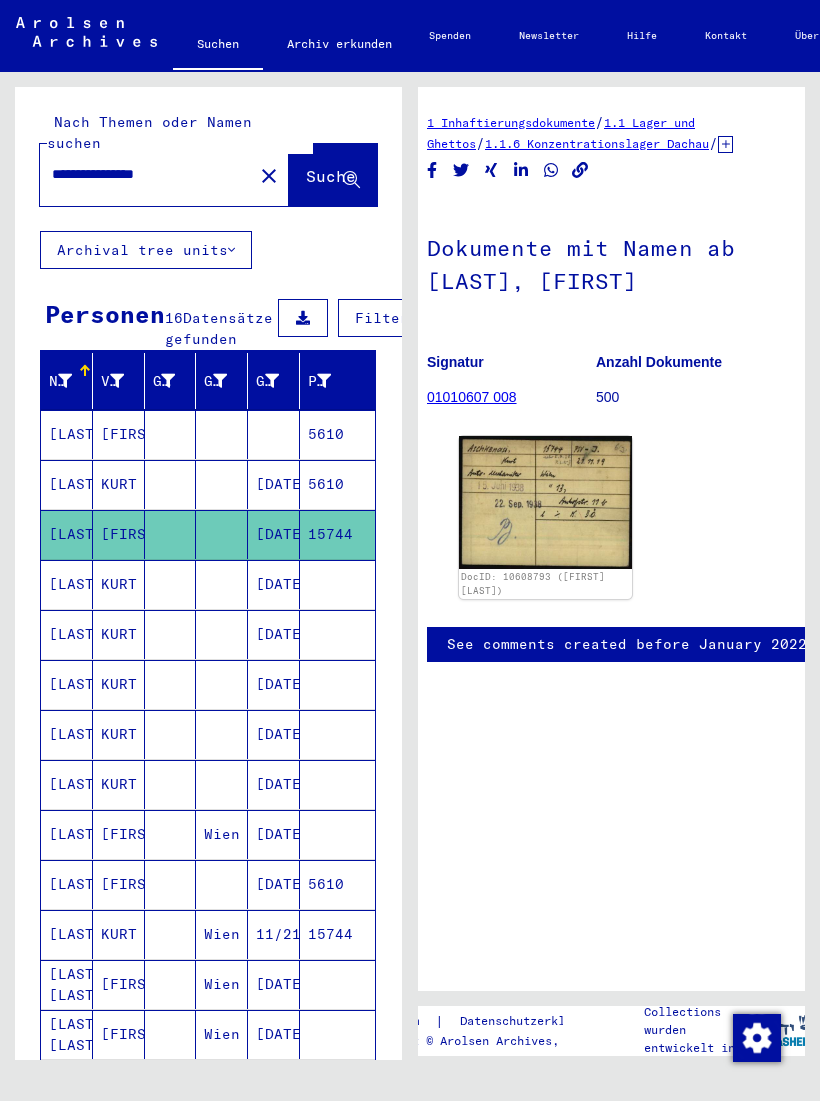 click on "[DATE]" at bounding box center [274, 634] 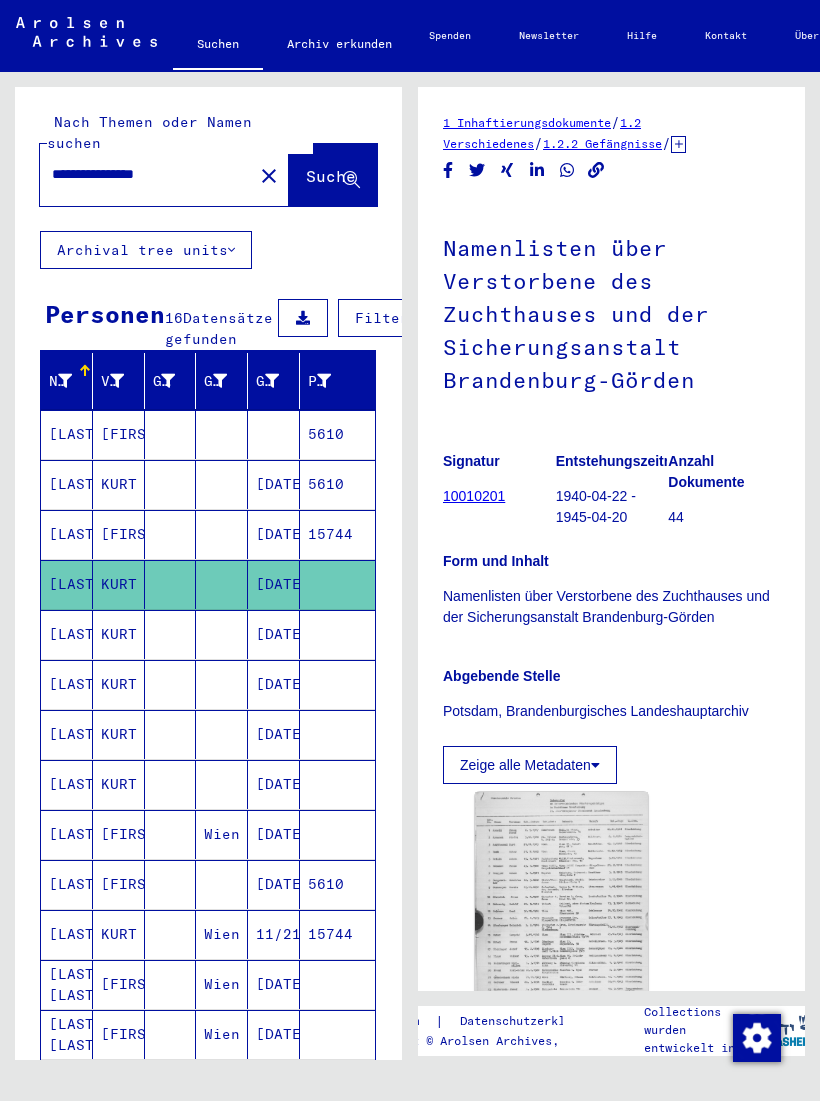 scroll, scrollTop: 0, scrollLeft: 0, axis: both 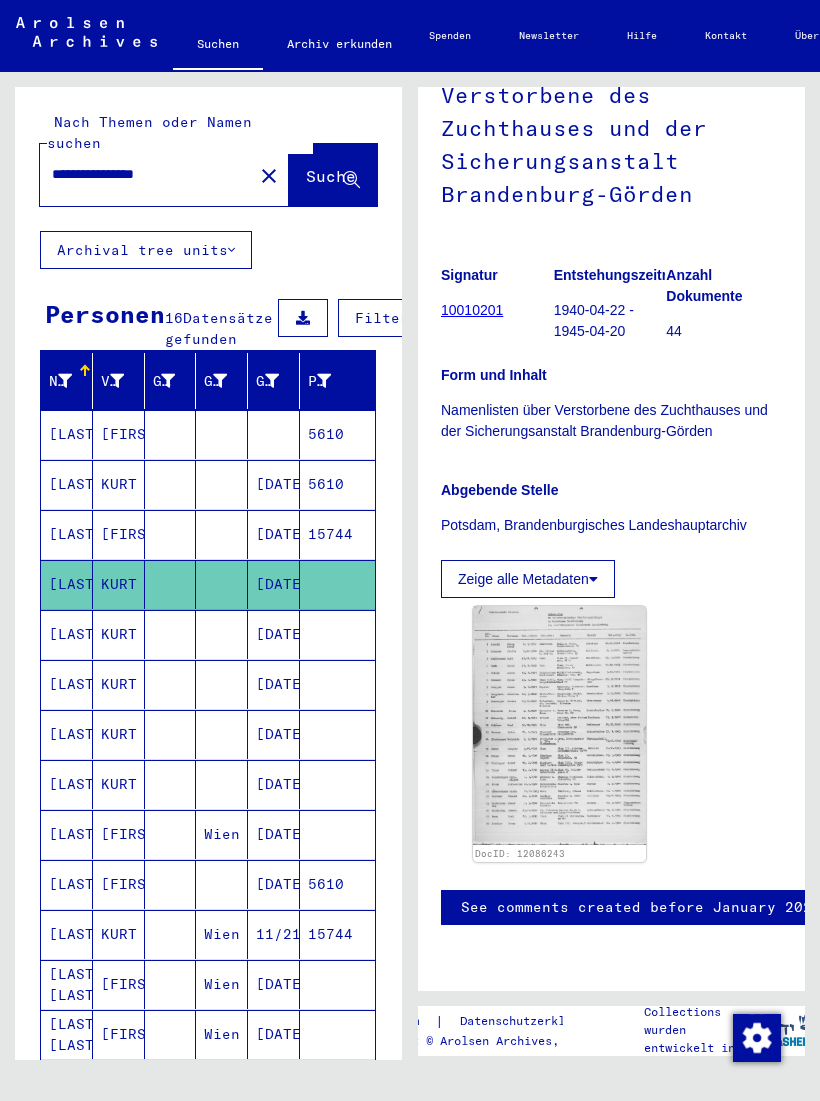 click 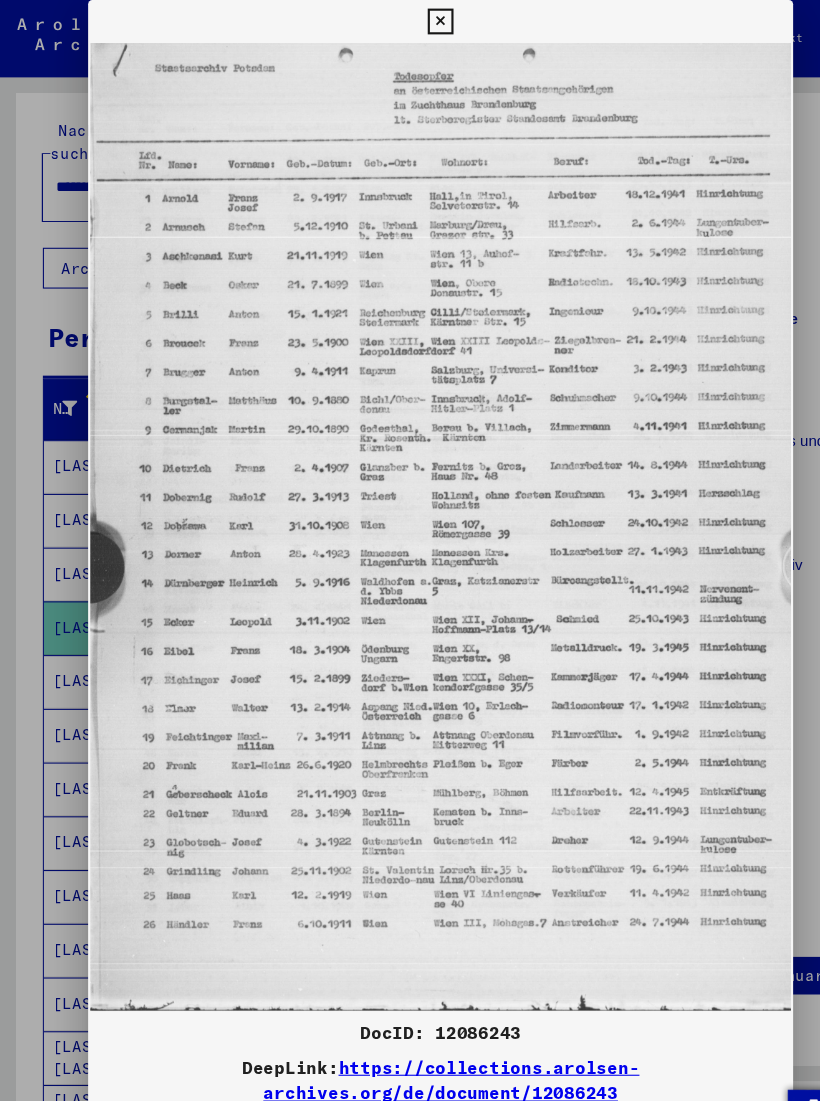 click at bounding box center [409, 20] 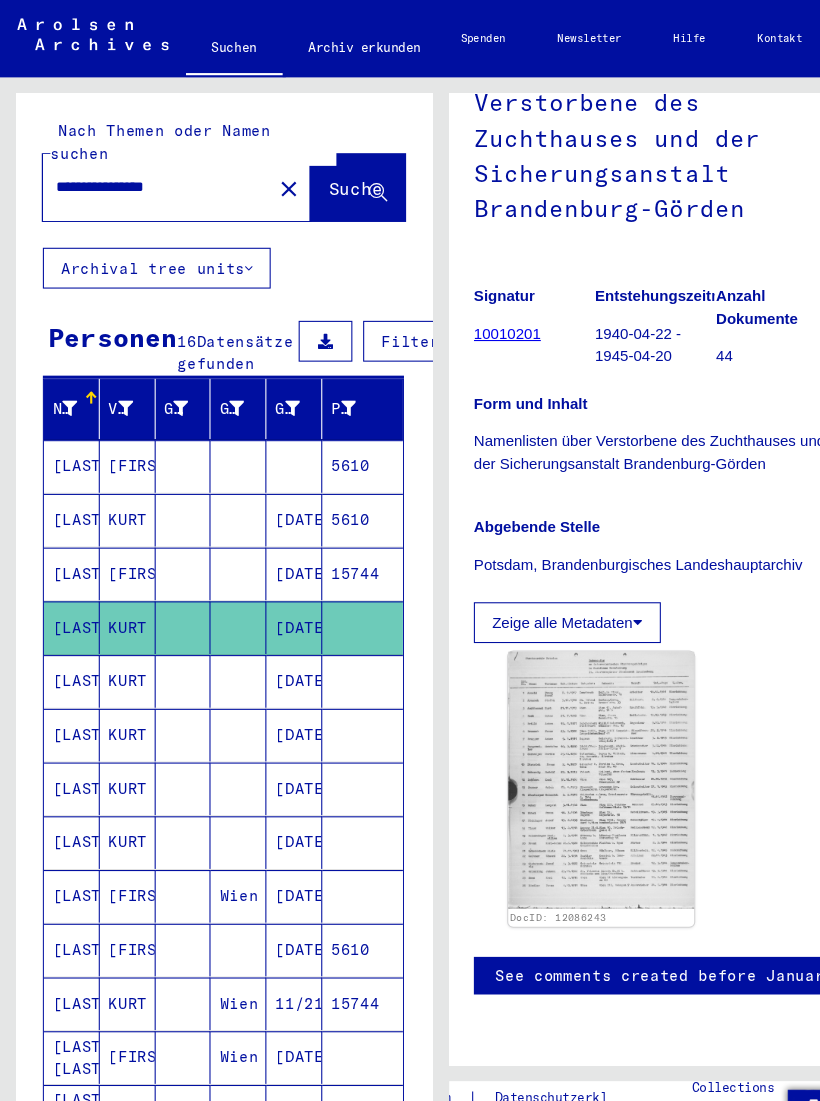 click on "[DATE]" at bounding box center (274, 684) 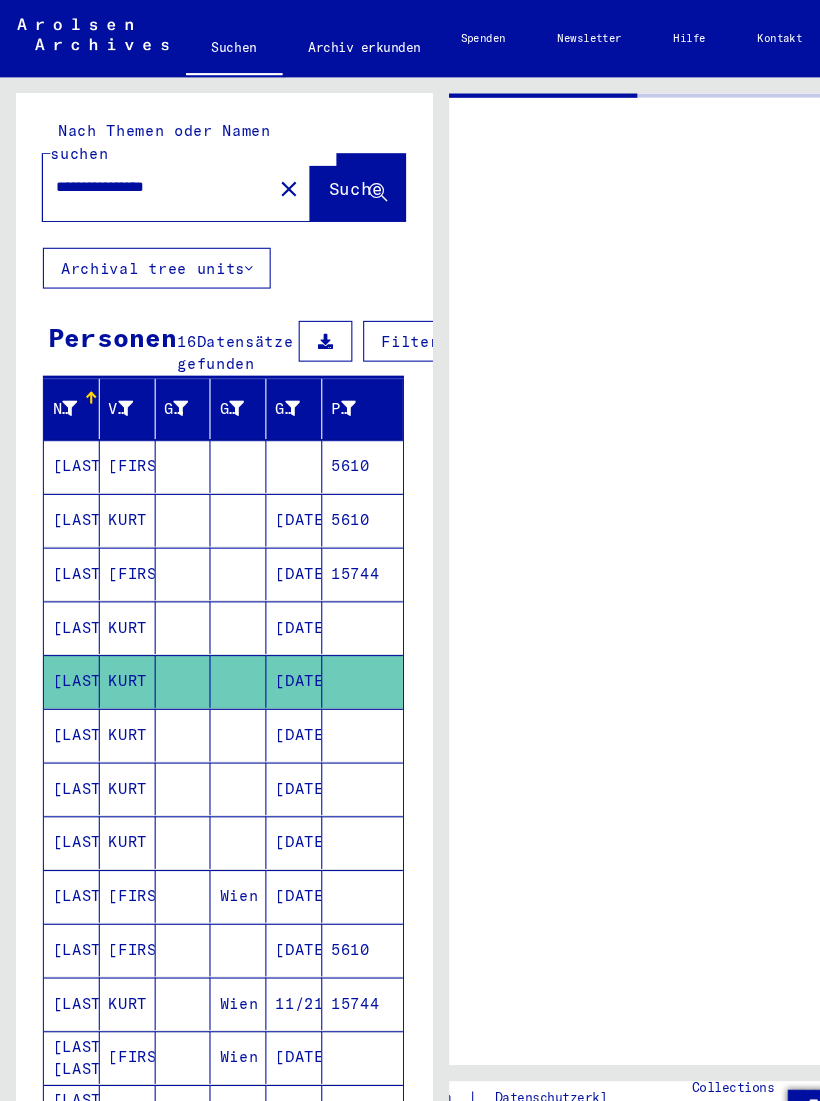 scroll, scrollTop: 0, scrollLeft: 0, axis: both 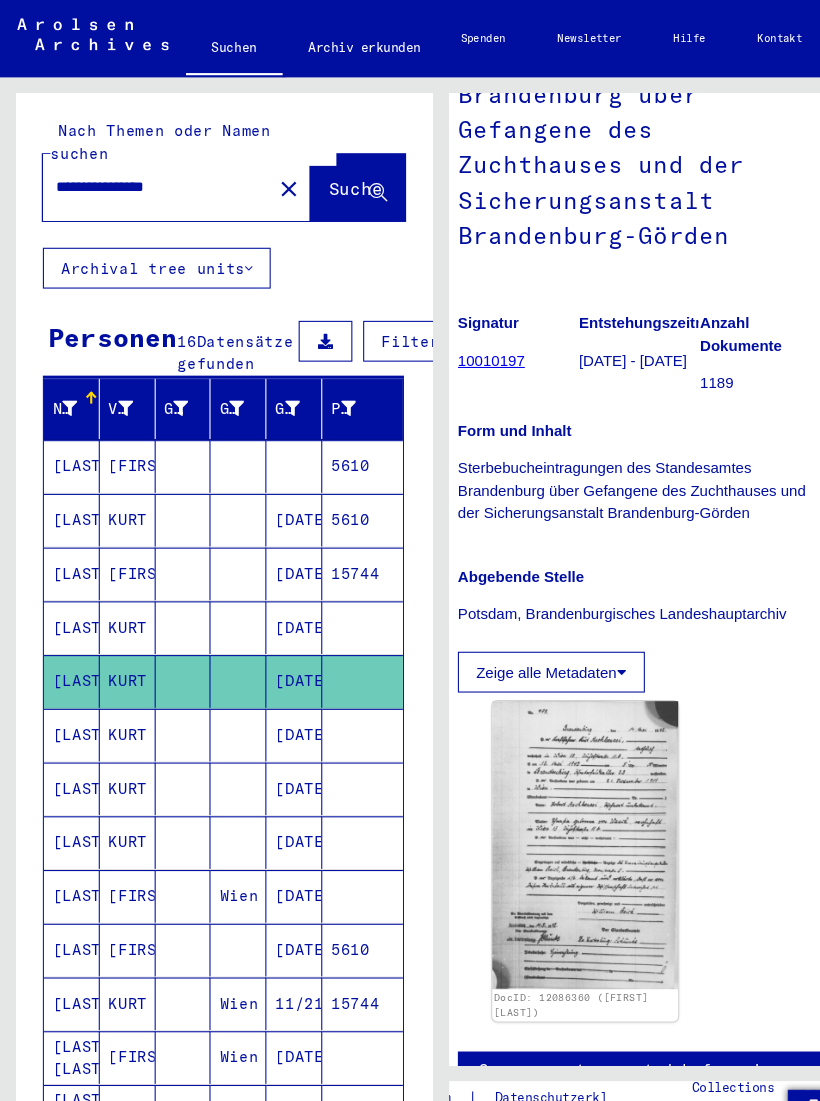click 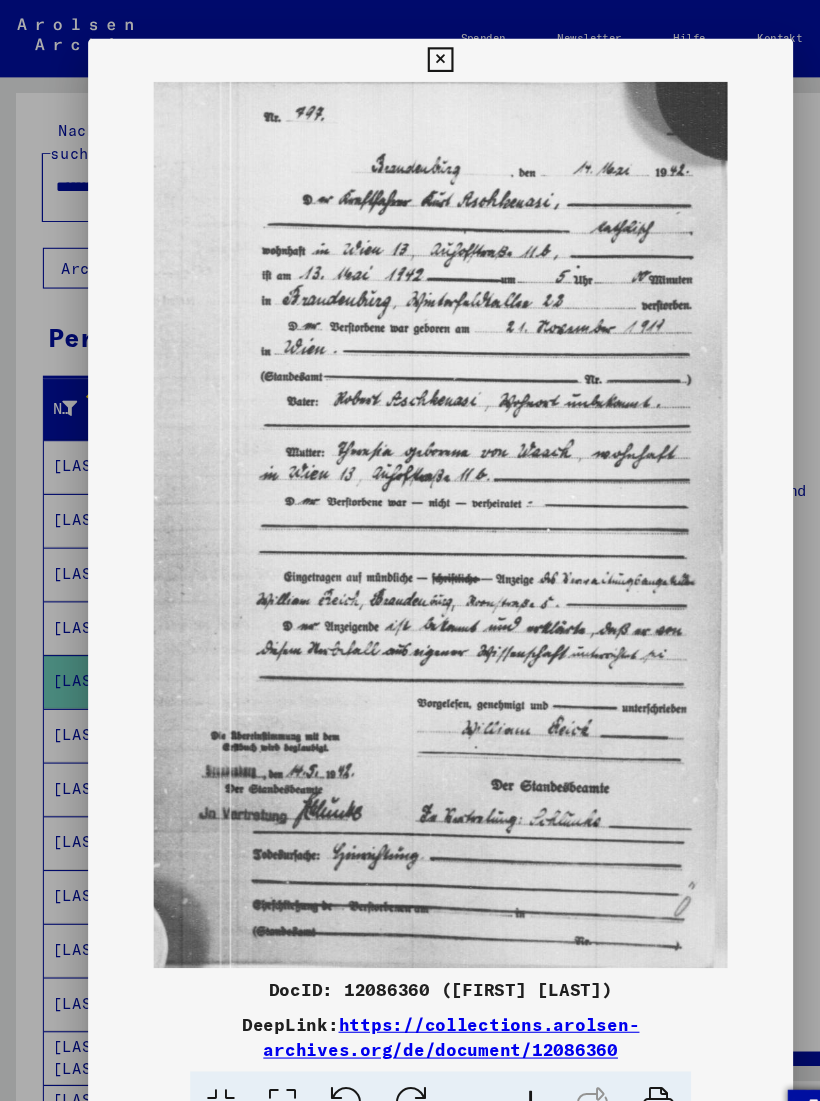 click at bounding box center (409, 56) 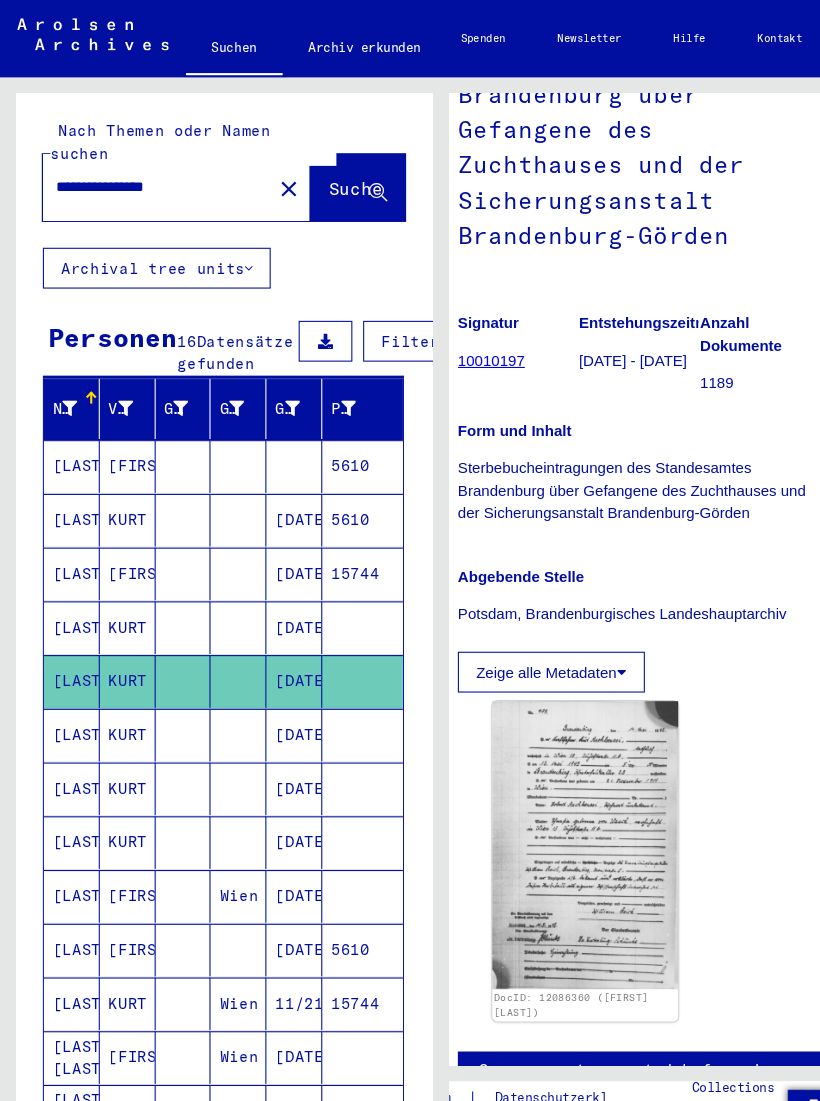 click on "[DATE]" at bounding box center [274, 734] 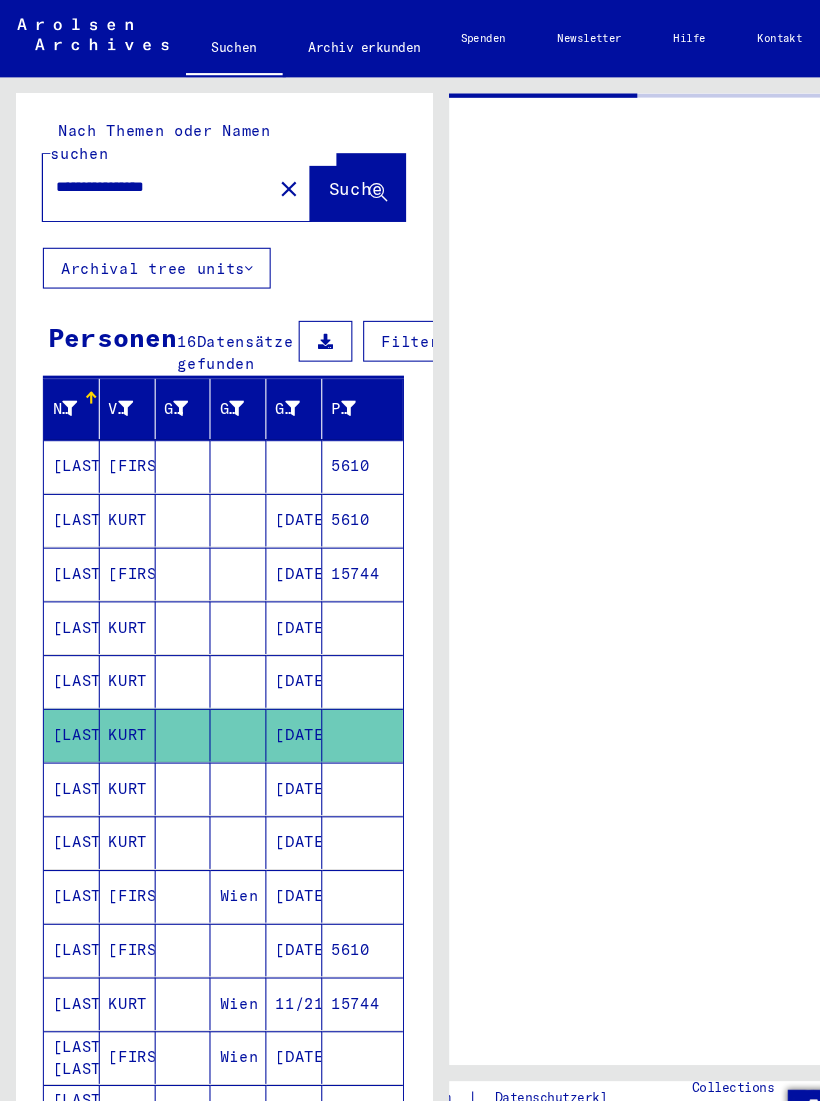 scroll, scrollTop: 0, scrollLeft: 0, axis: both 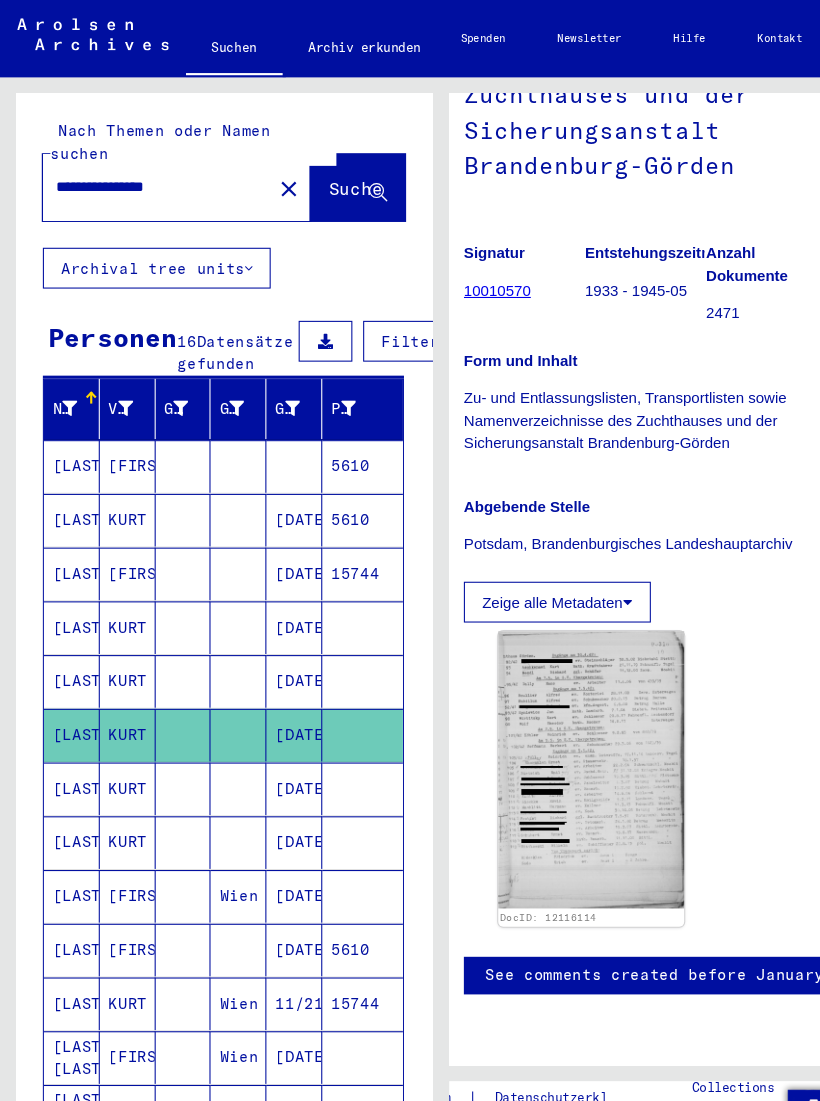 click 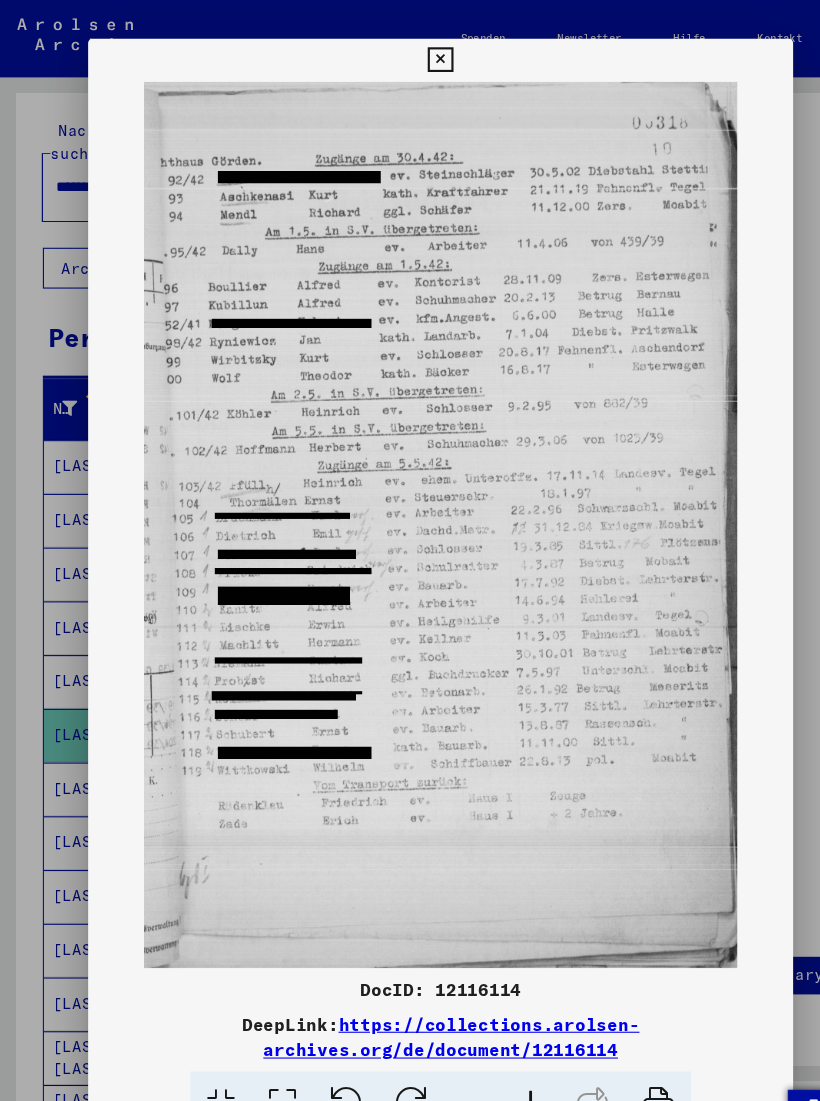 click at bounding box center (409, 56) 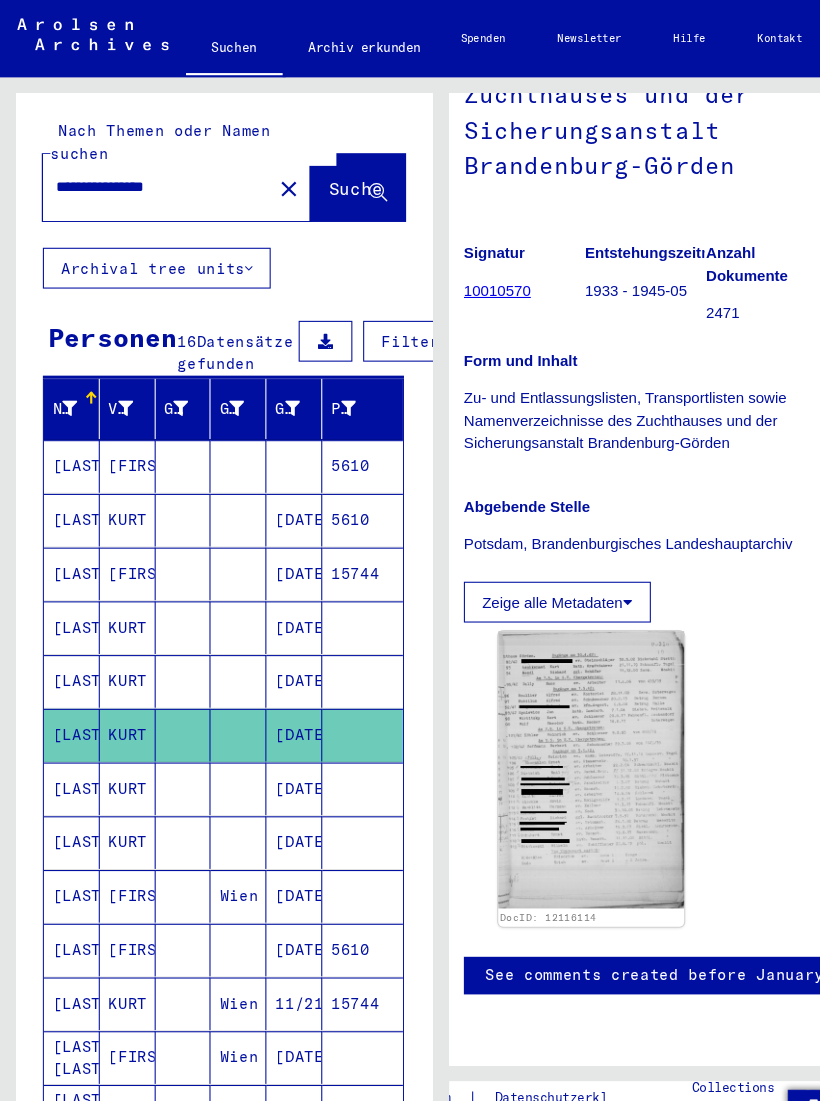 click on "[DATE]" at bounding box center [274, 784] 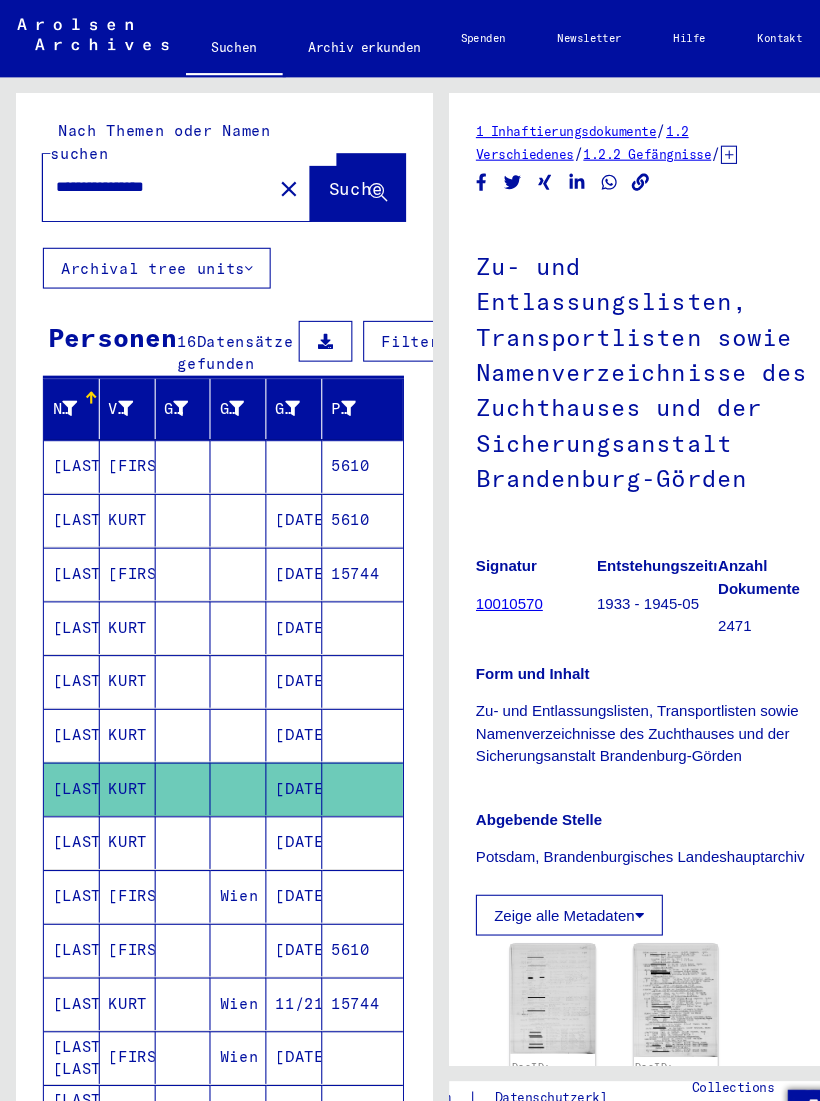 scroll, scrollTop: 0, scrollLeft: 0, axis: both 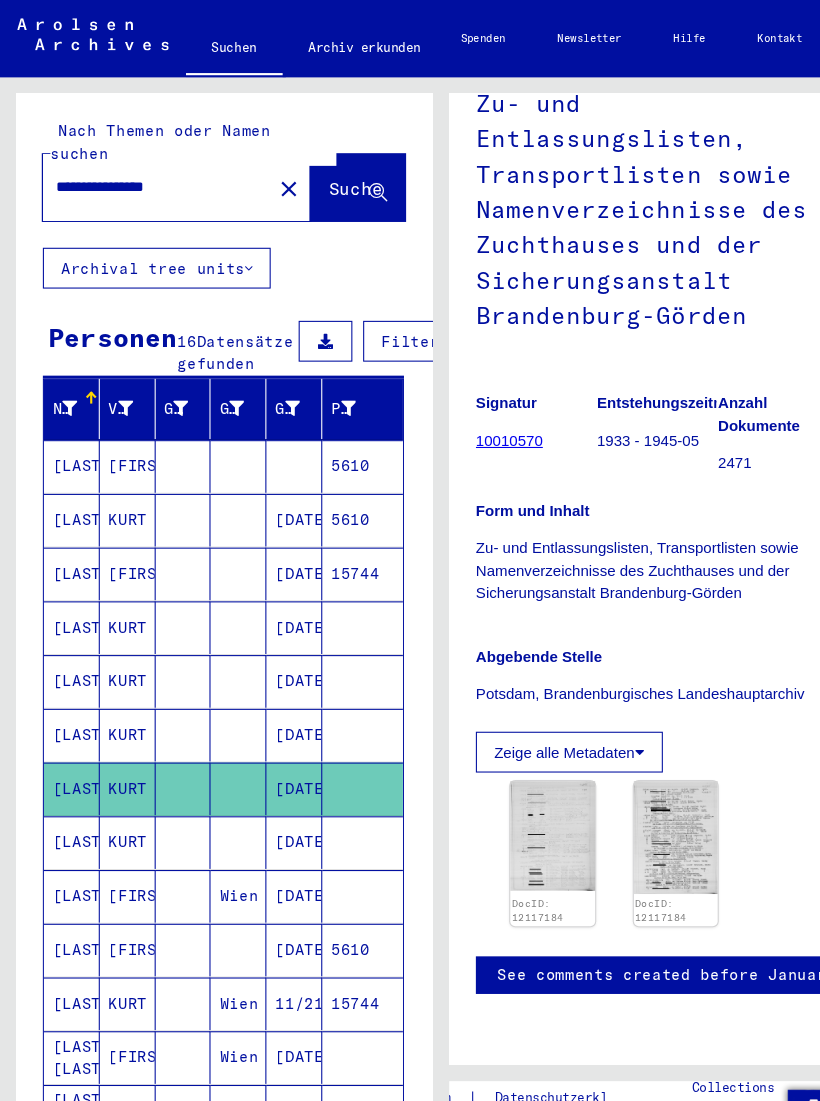 click 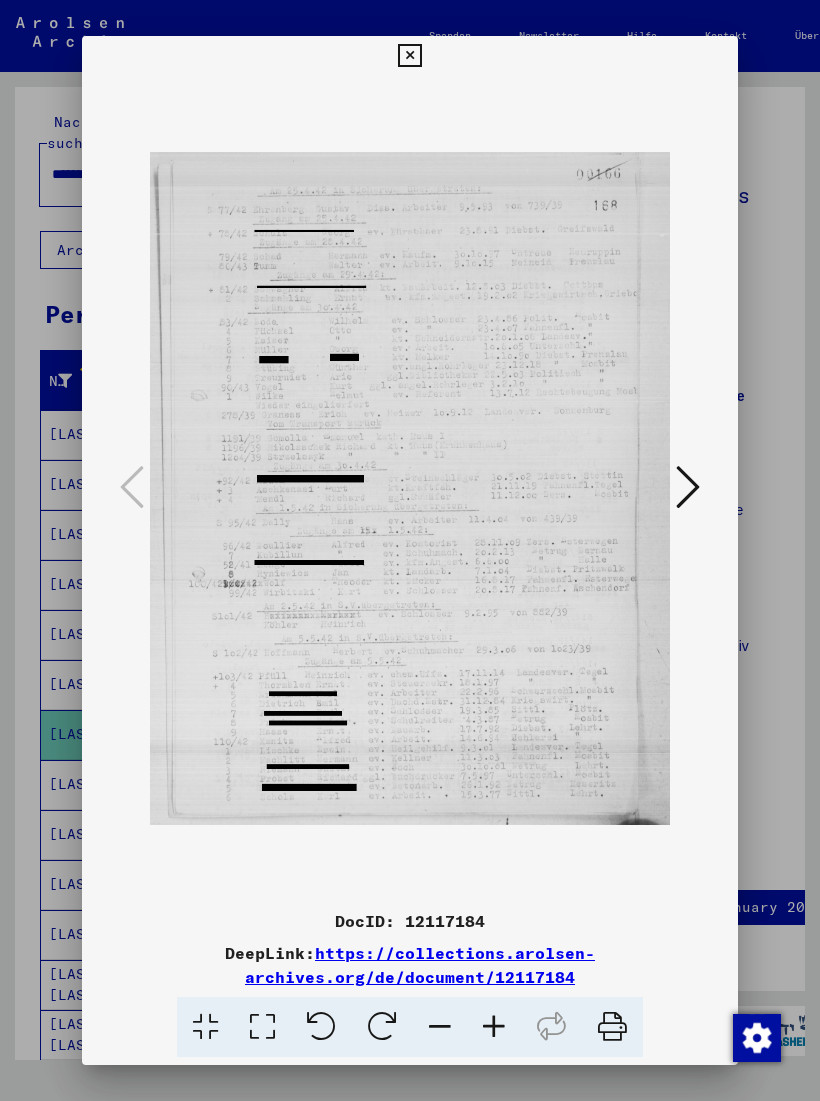 click at bounding box center (409, 56) 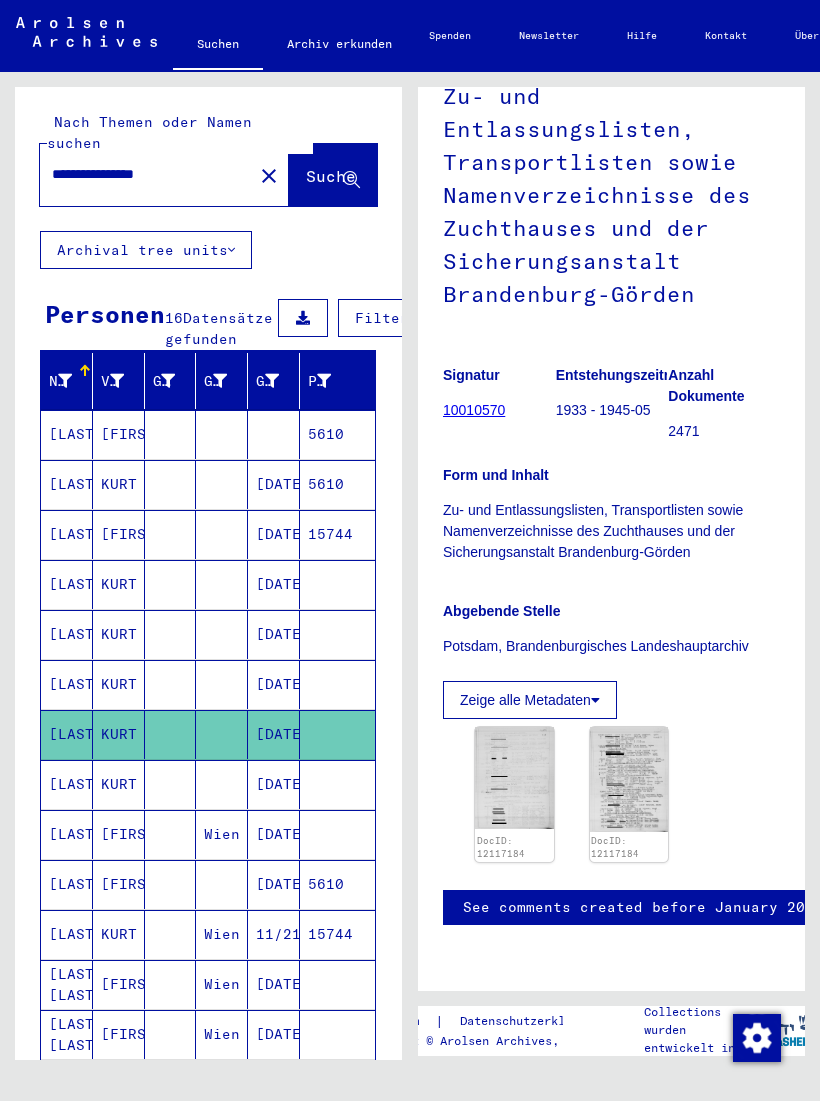 click on "[DATE]" at bounding box center (274, 834) 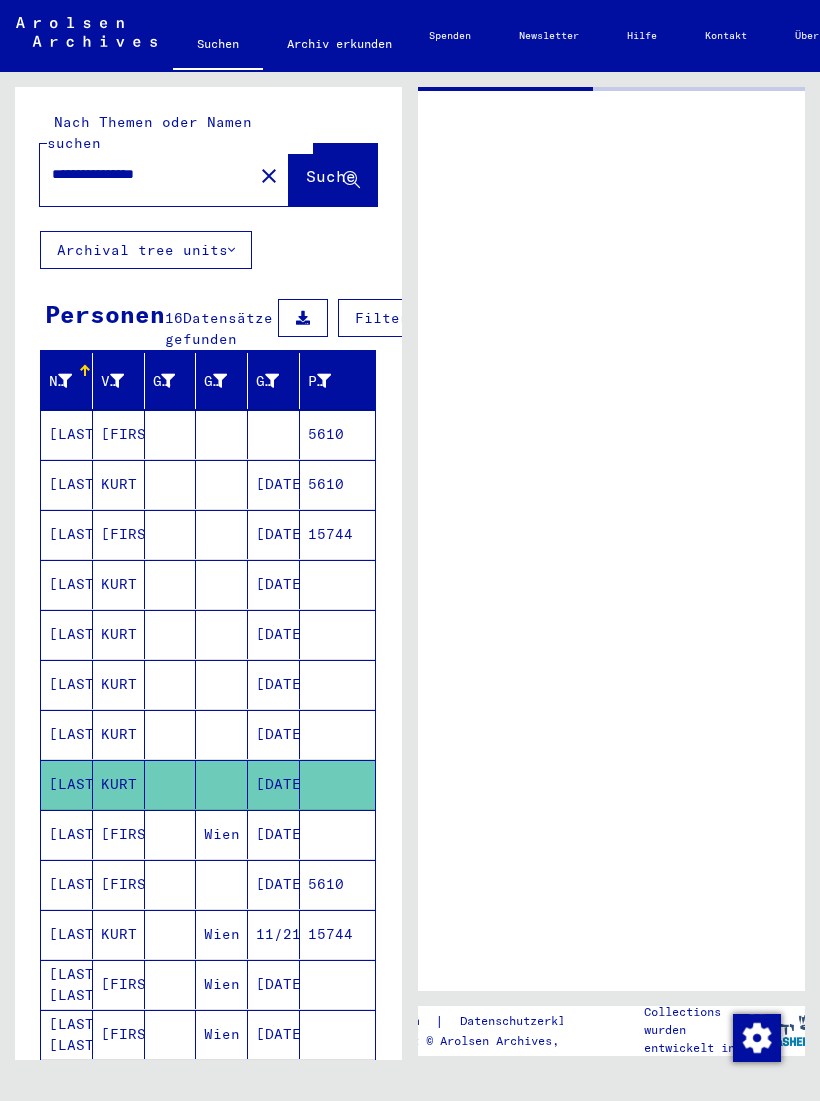 scroll, scrollTop: 0, scrollLeft: 0, axis: both 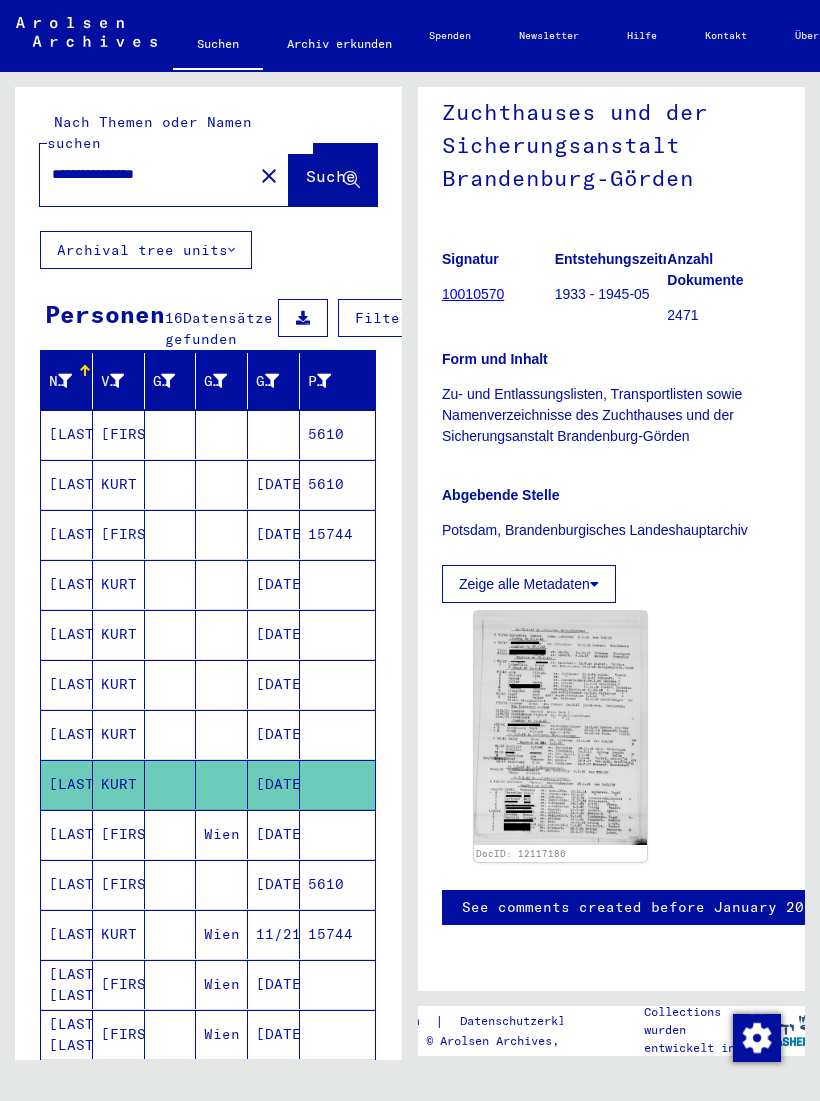 click 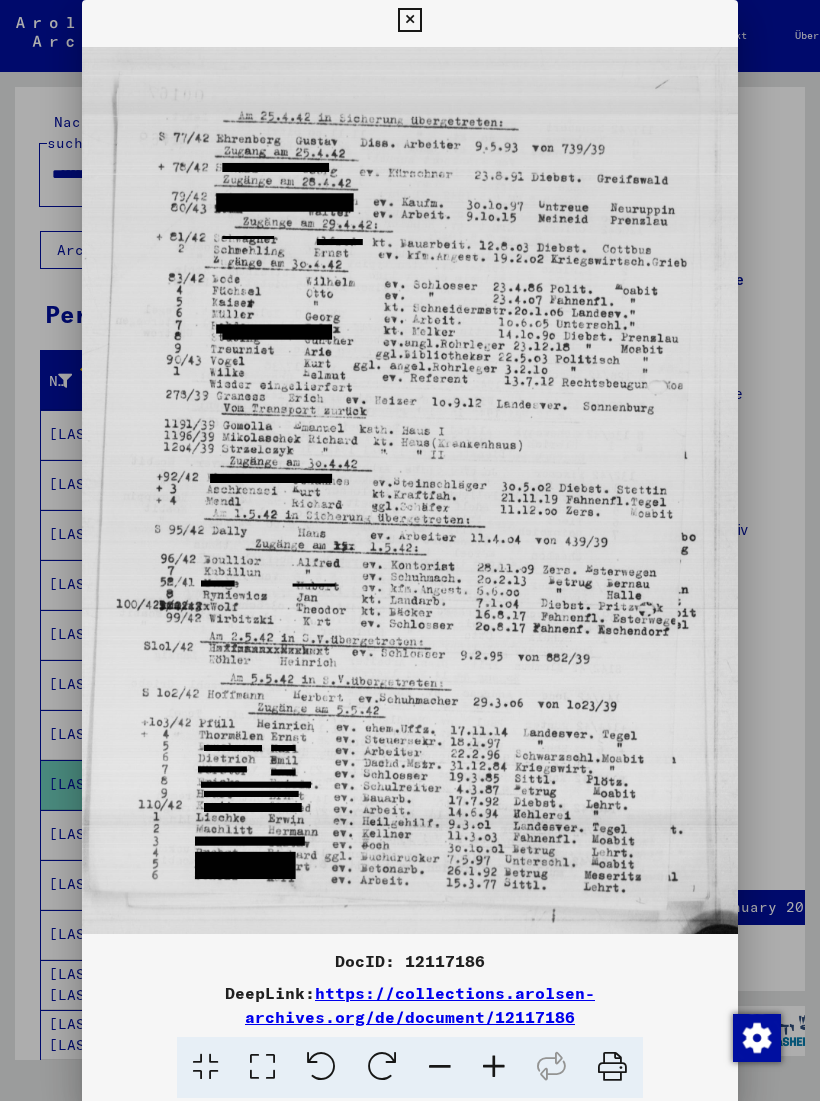 click at bounding box center [409, 20] 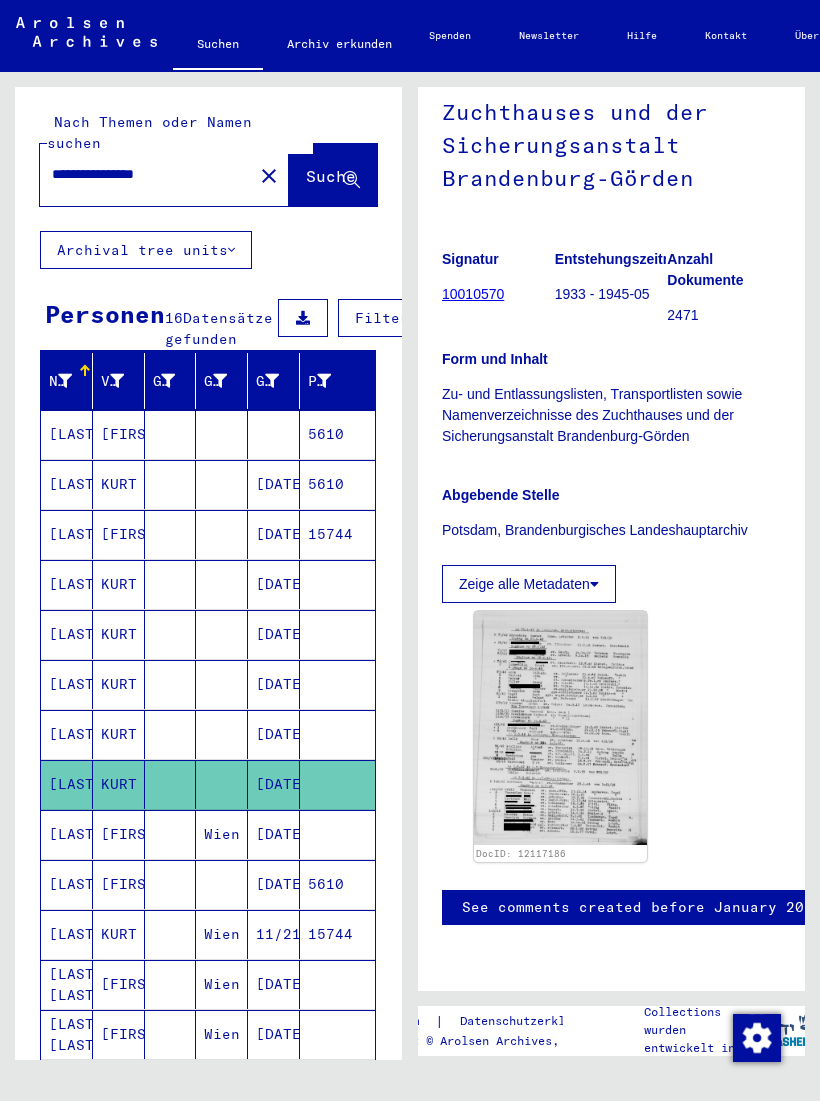 click on "[DATE]" at bounding box center (274, 884) 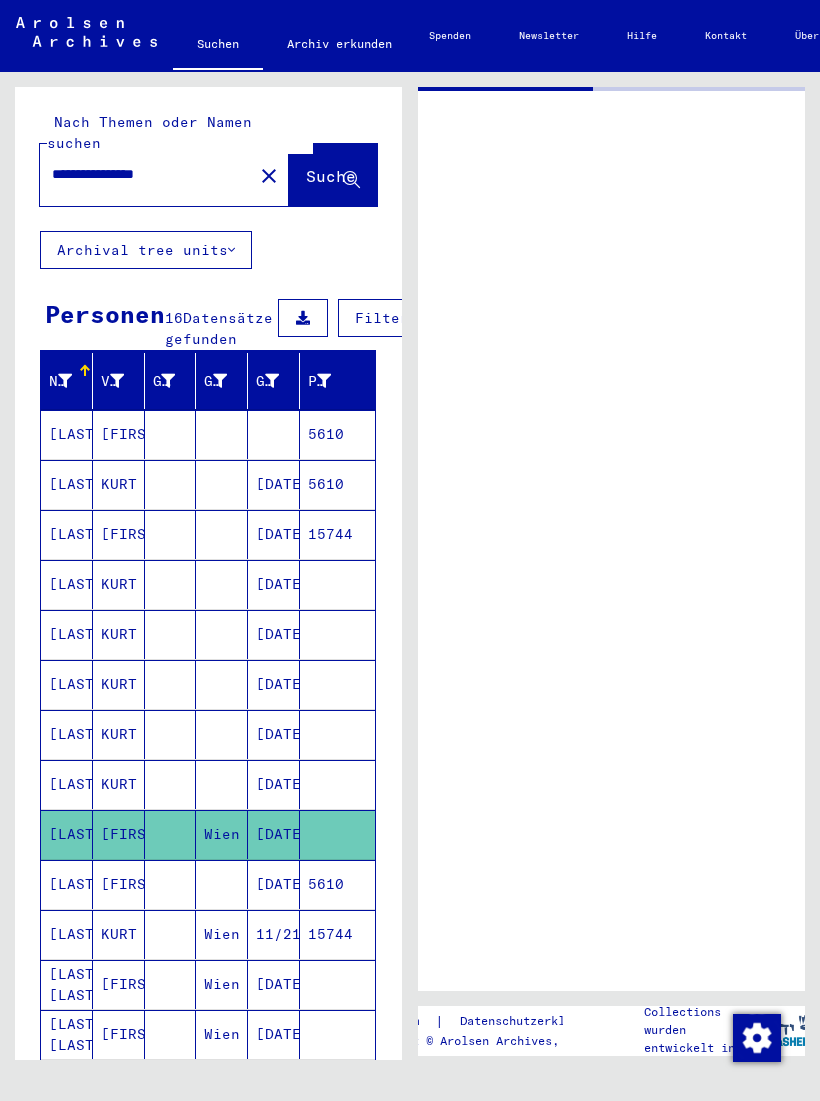 scroll, scrollTop: 0, scrollLeft: 0, axis: both 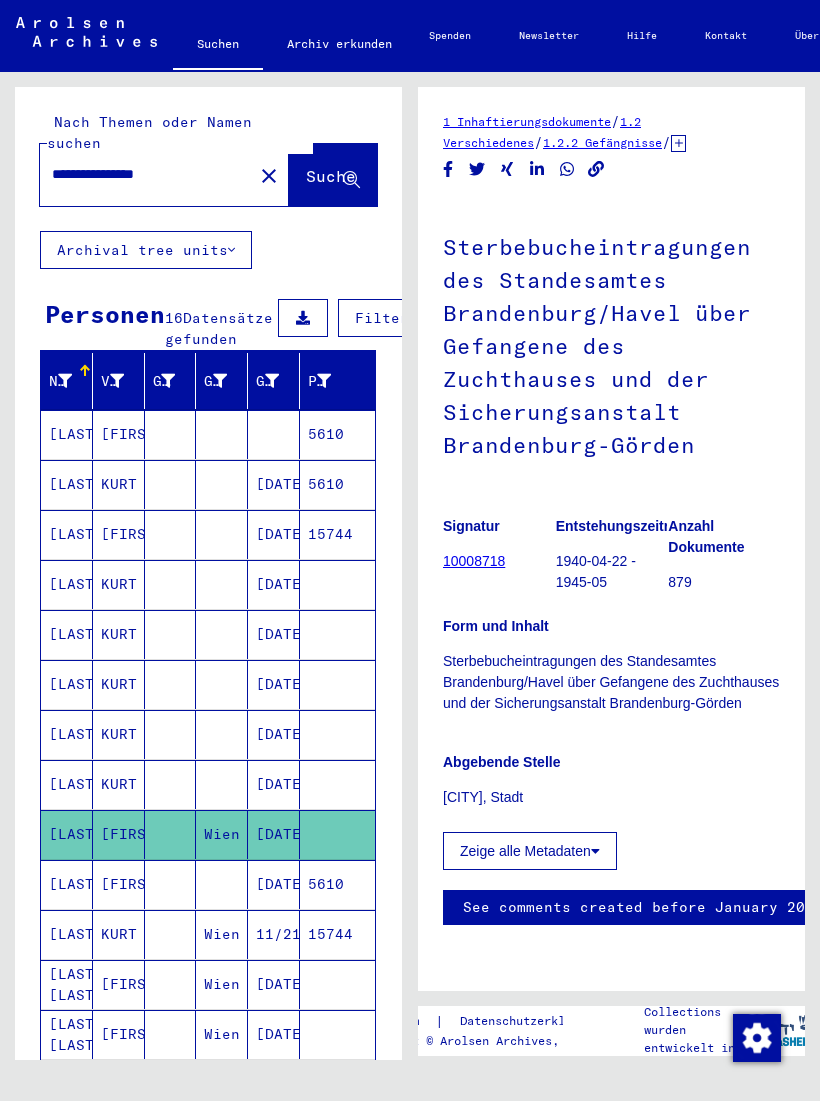 click on "1940-04-22 - 1945-05" 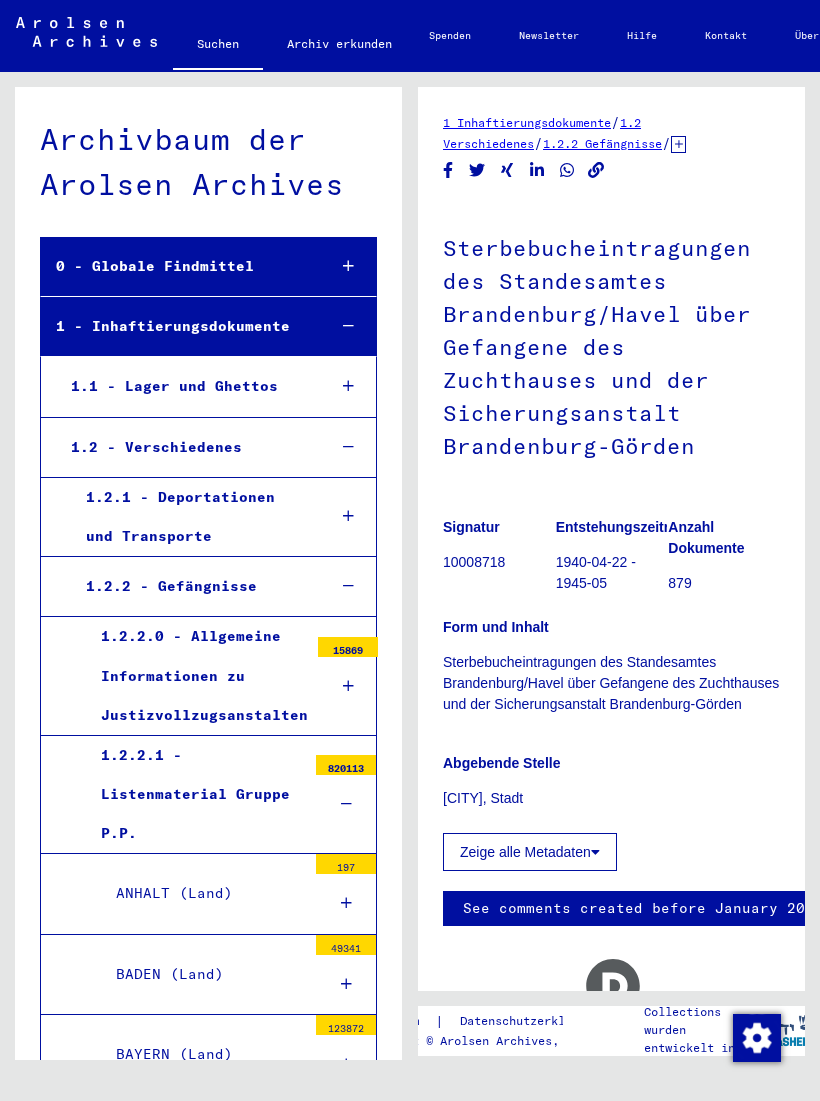 scroll, scrollTop: 11698, scrollLeft: 0, axis: vertical 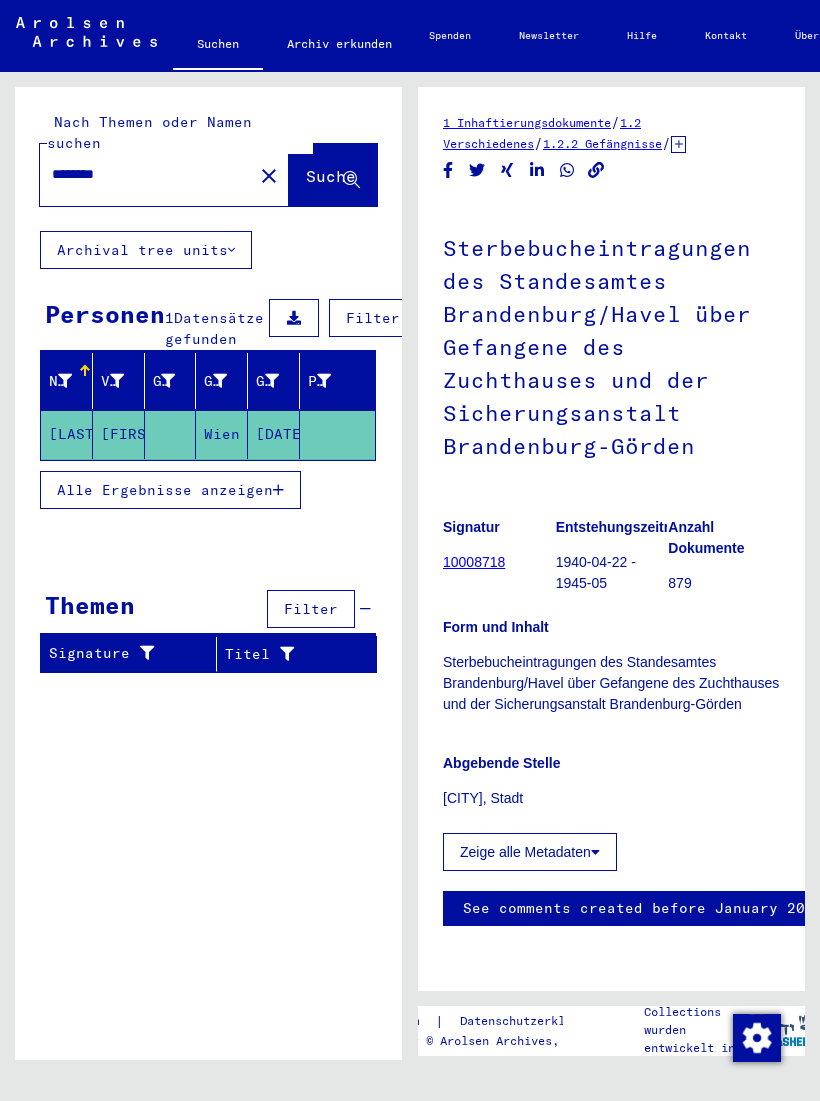 type on "**********" 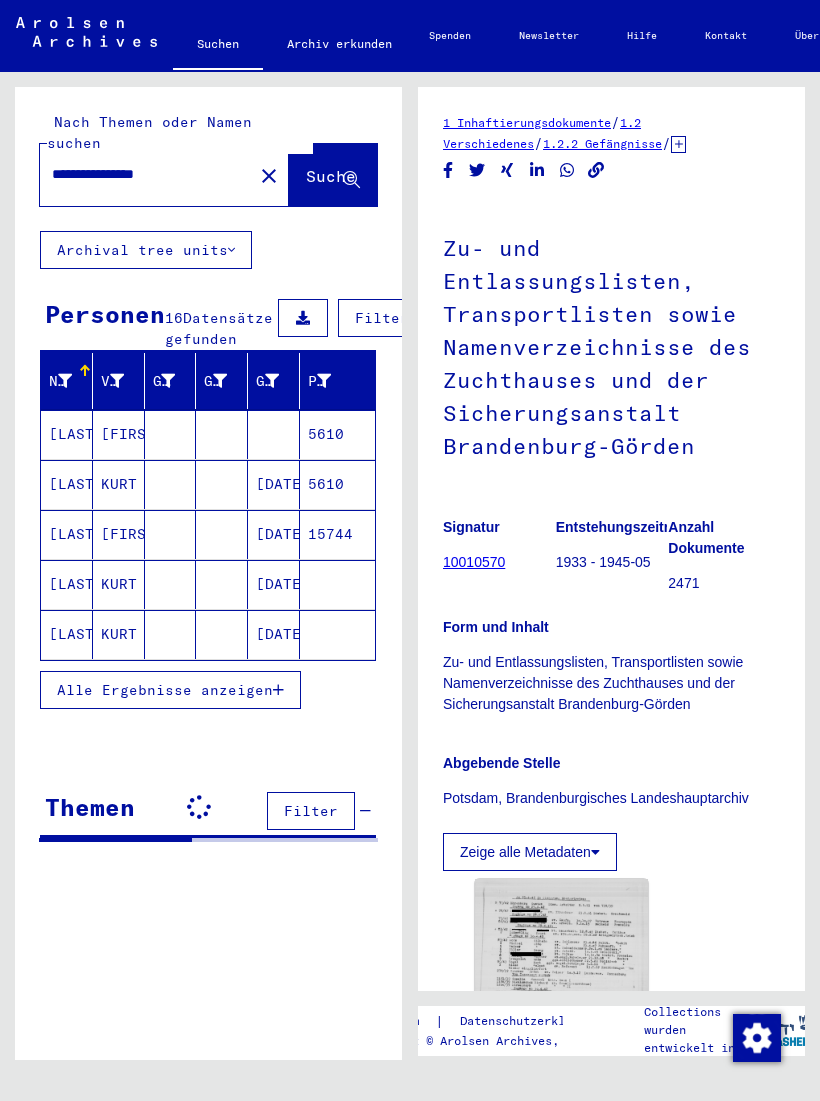 scroll, scrollTop: 0, scrollLeft: 0, axis: both 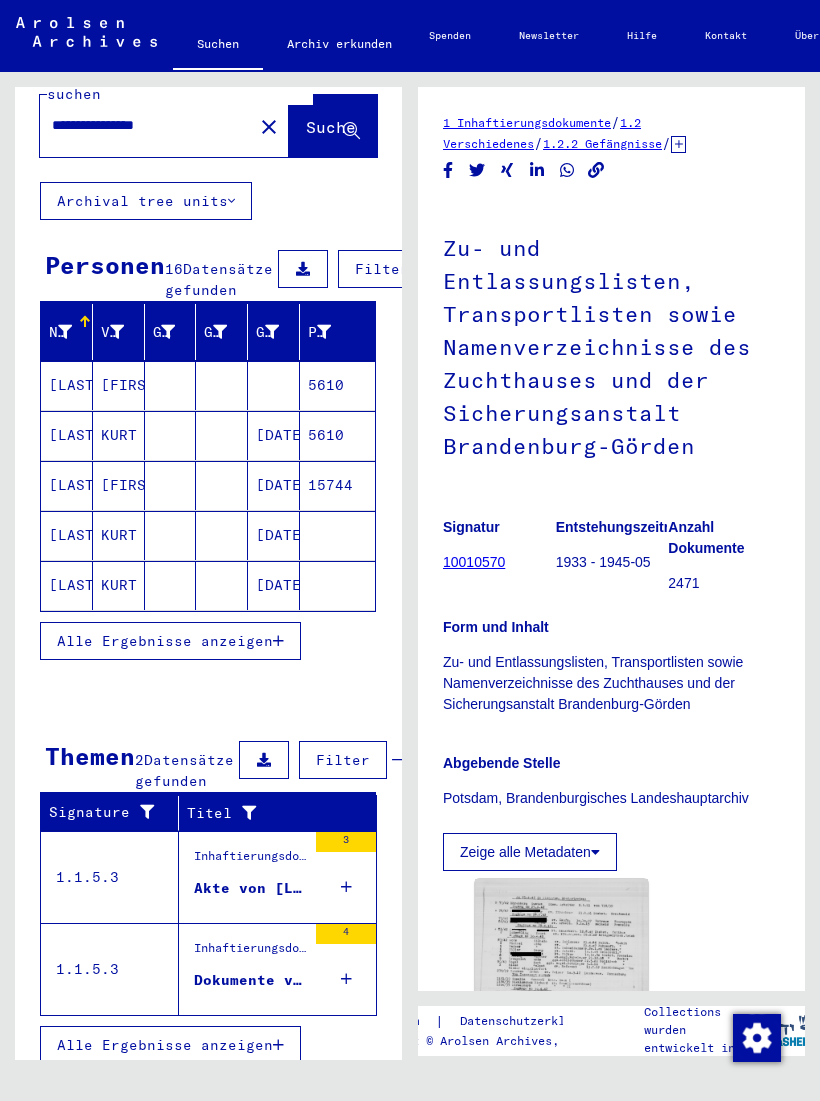 click on "Alle Ergebnisse anzeigen" at bounding box center (165, 641) 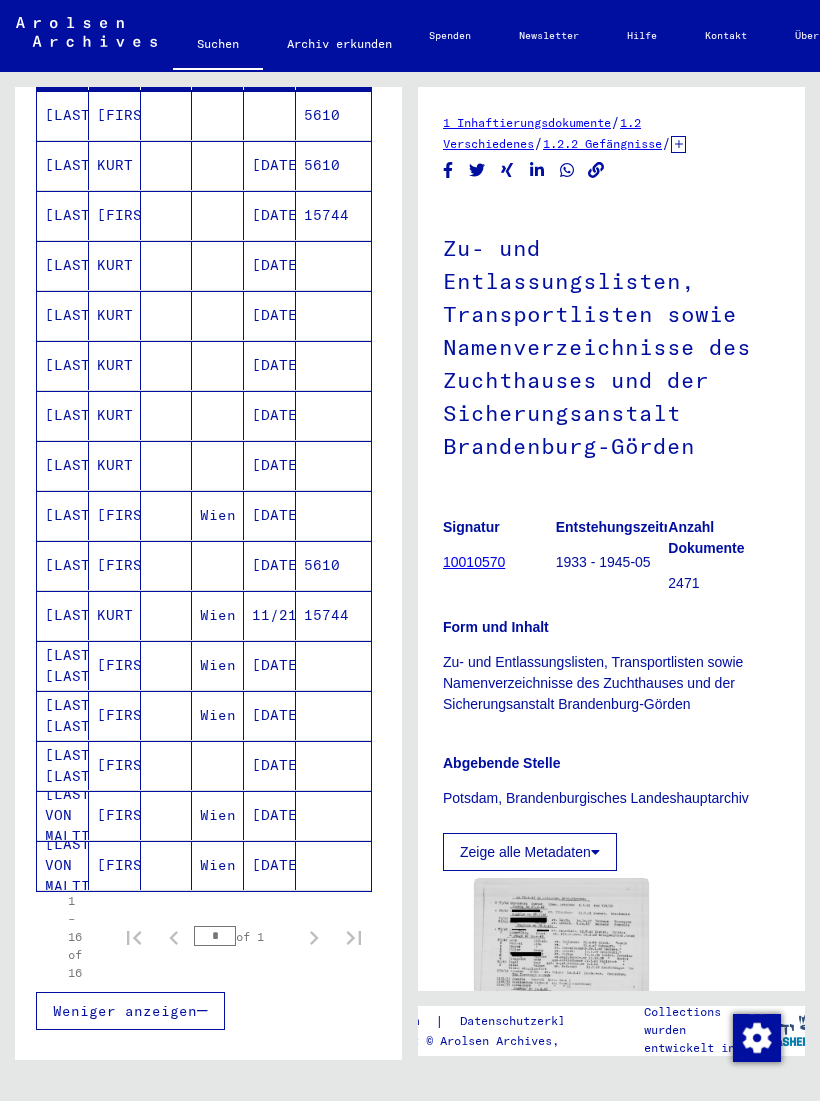 scroll, scrollTop: 317, scrollLeft: 6, axis: both 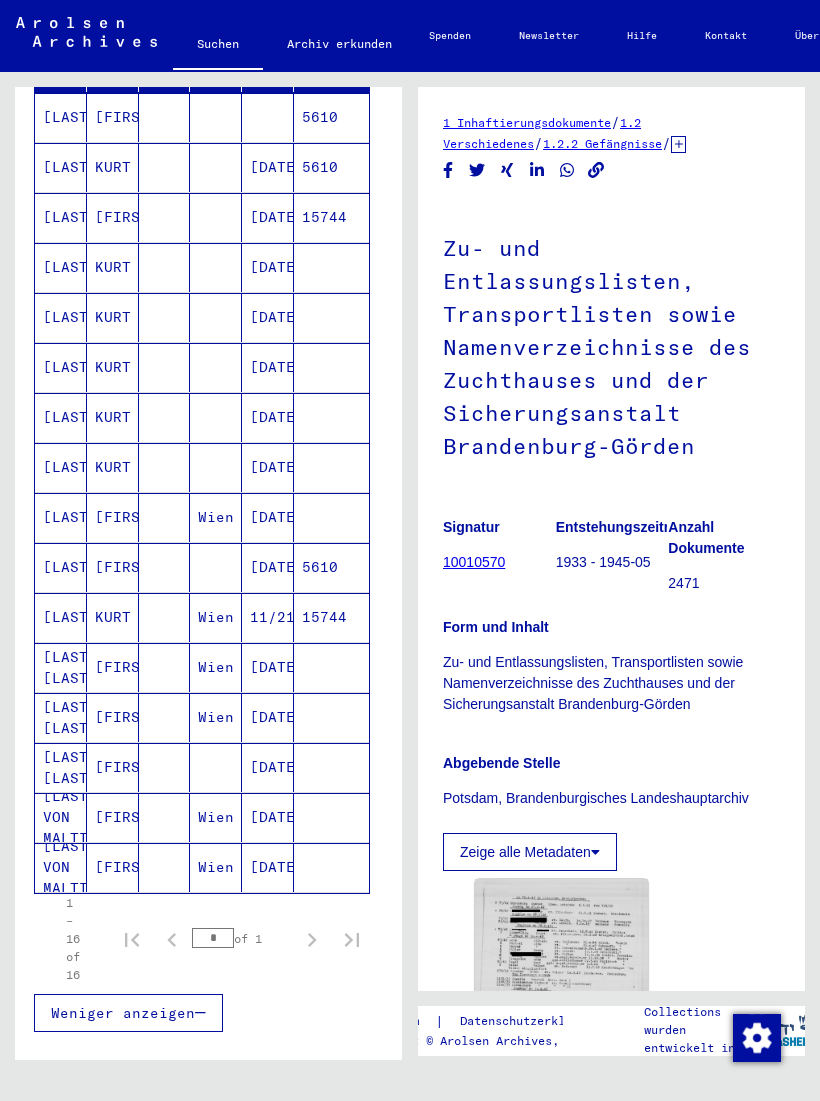 click on "15744" at bounding box center (331, 667) 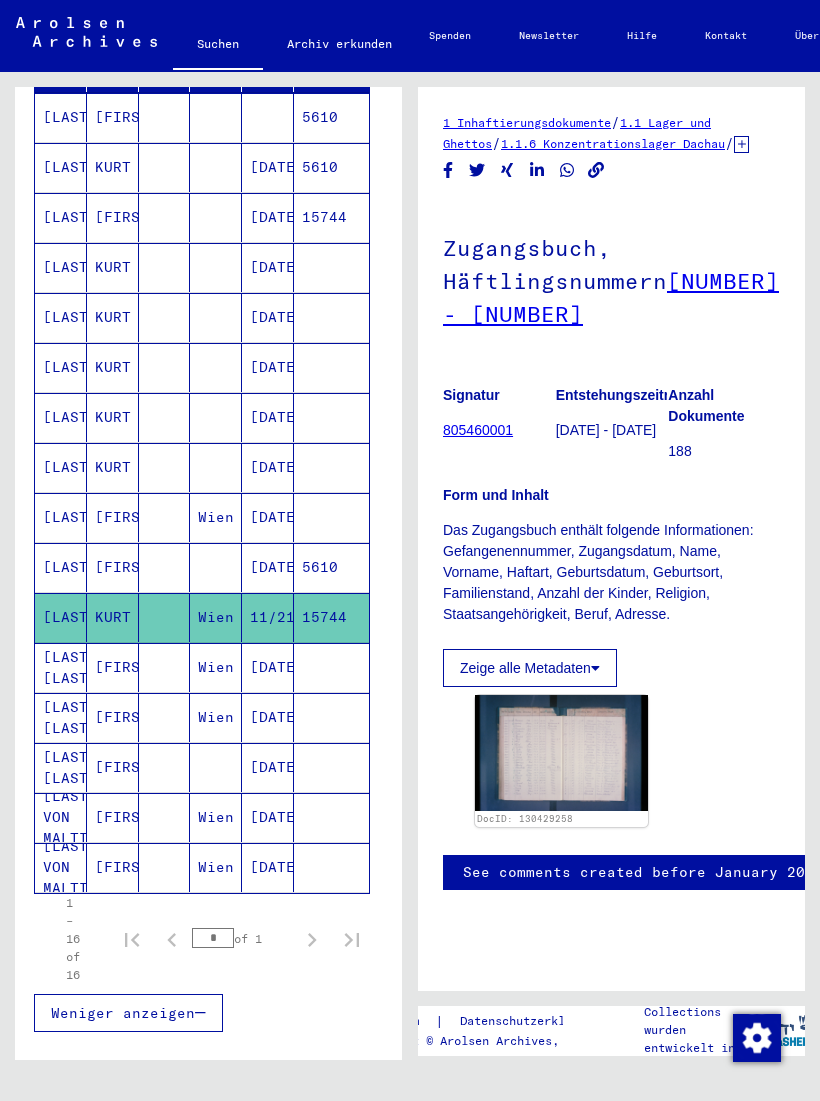 scroll, scrollTop: 0, scrollLeft: 0, axis: both 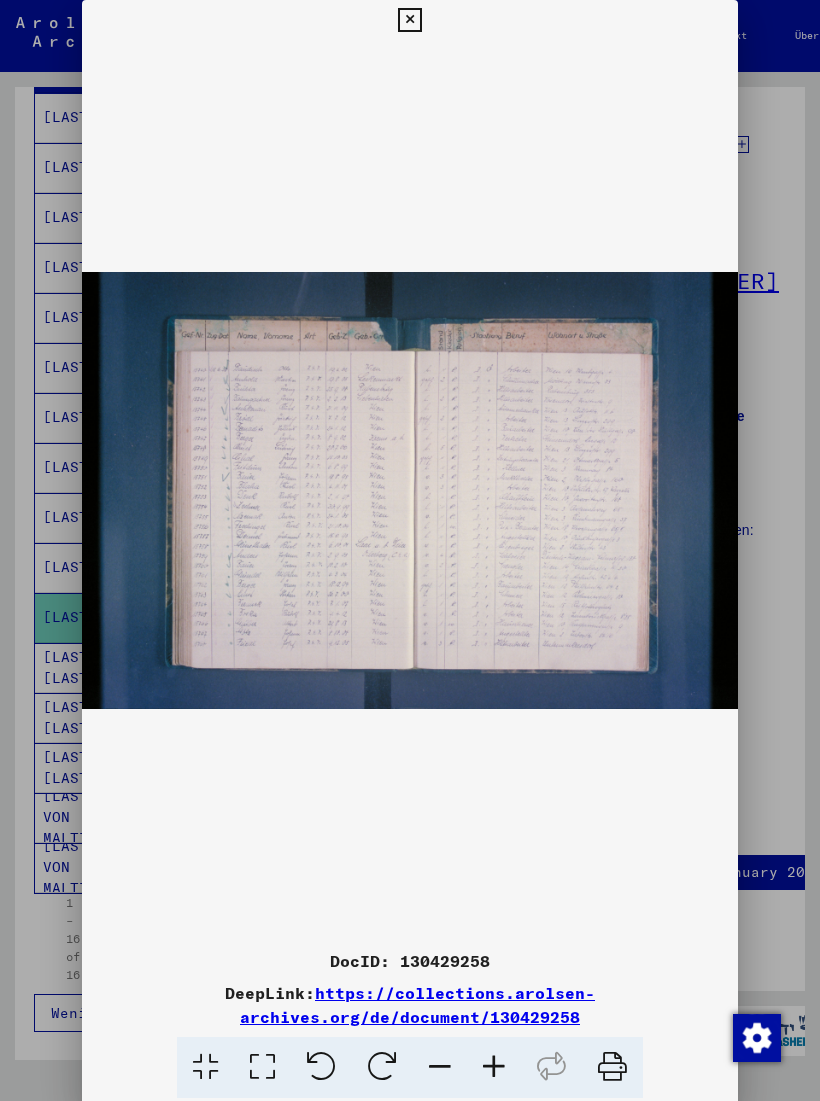 click at bounding box center (409, 20) 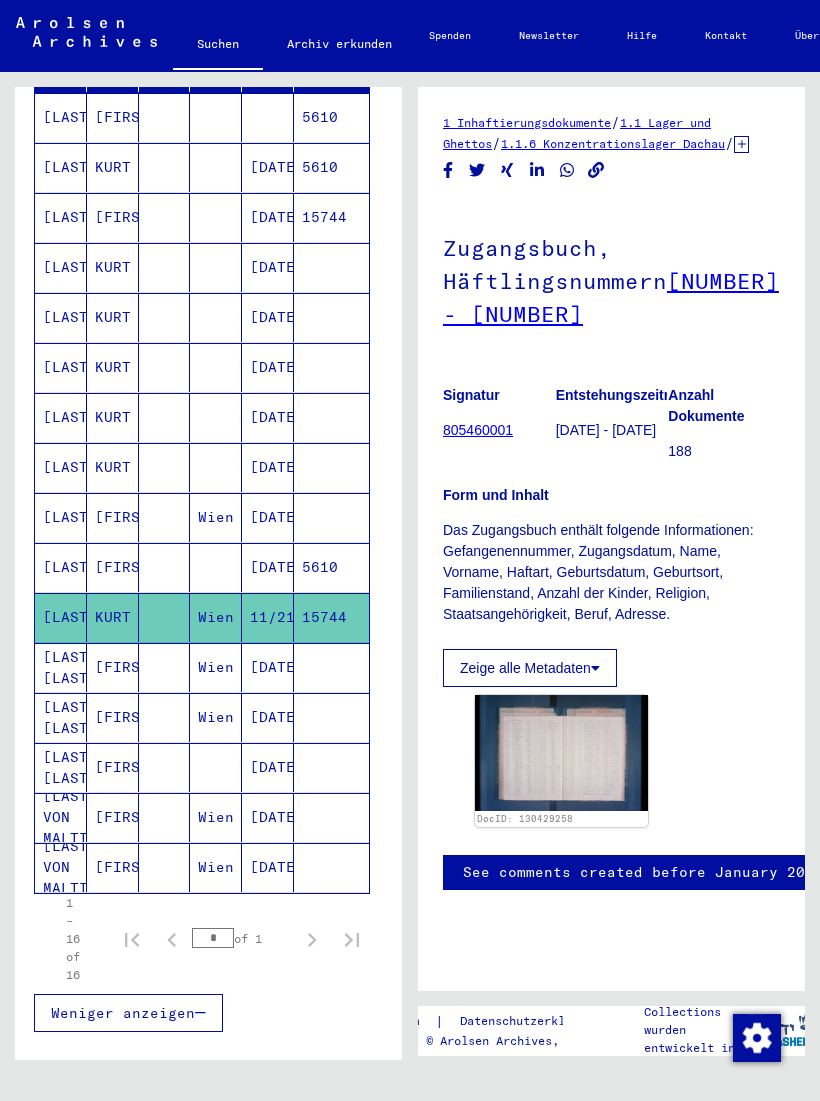 click on "[DATE]" at bounding box center (268, 717) 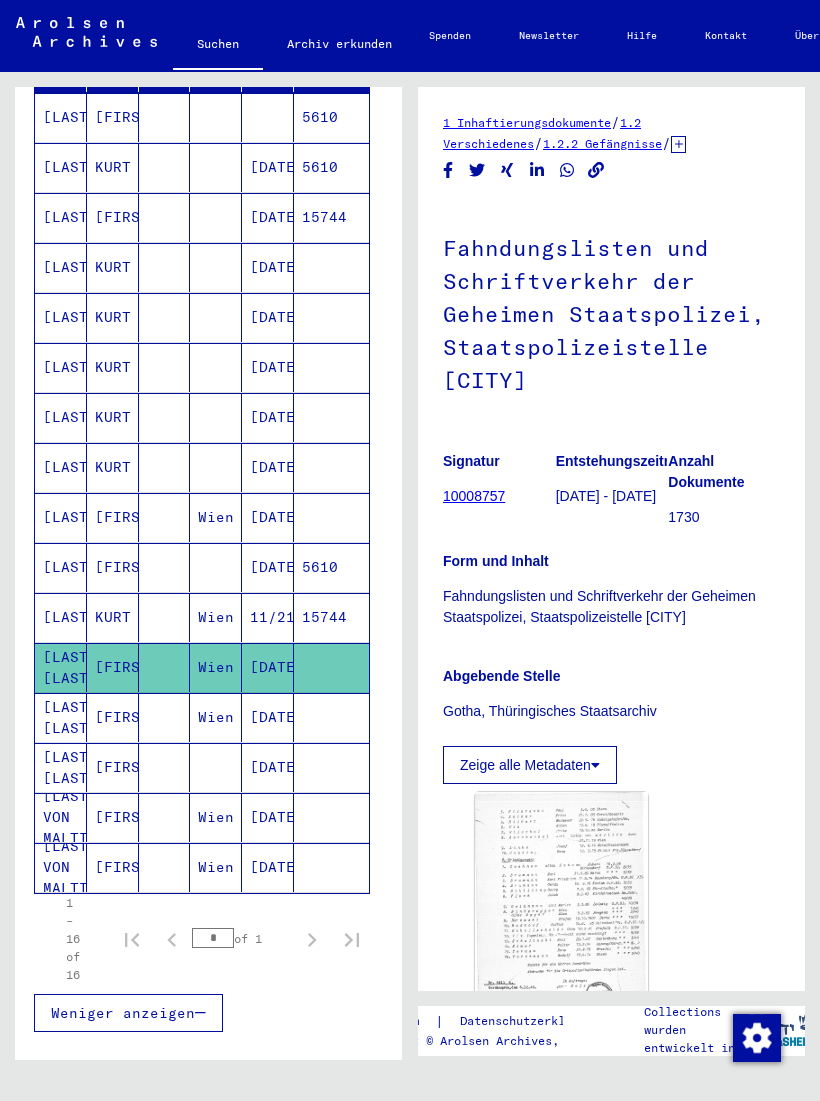 scroll, scrollTop: 0, scrollLeft: 0, axis: both 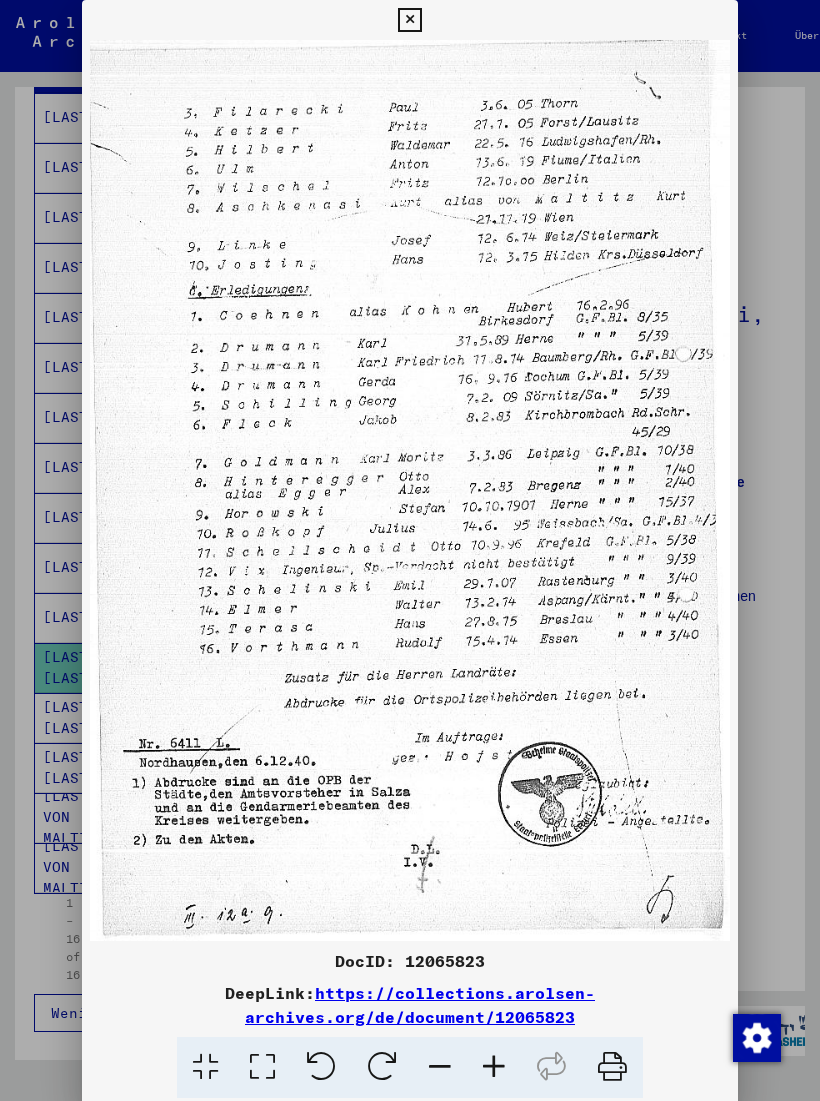 click at bounding box center [409, 20] 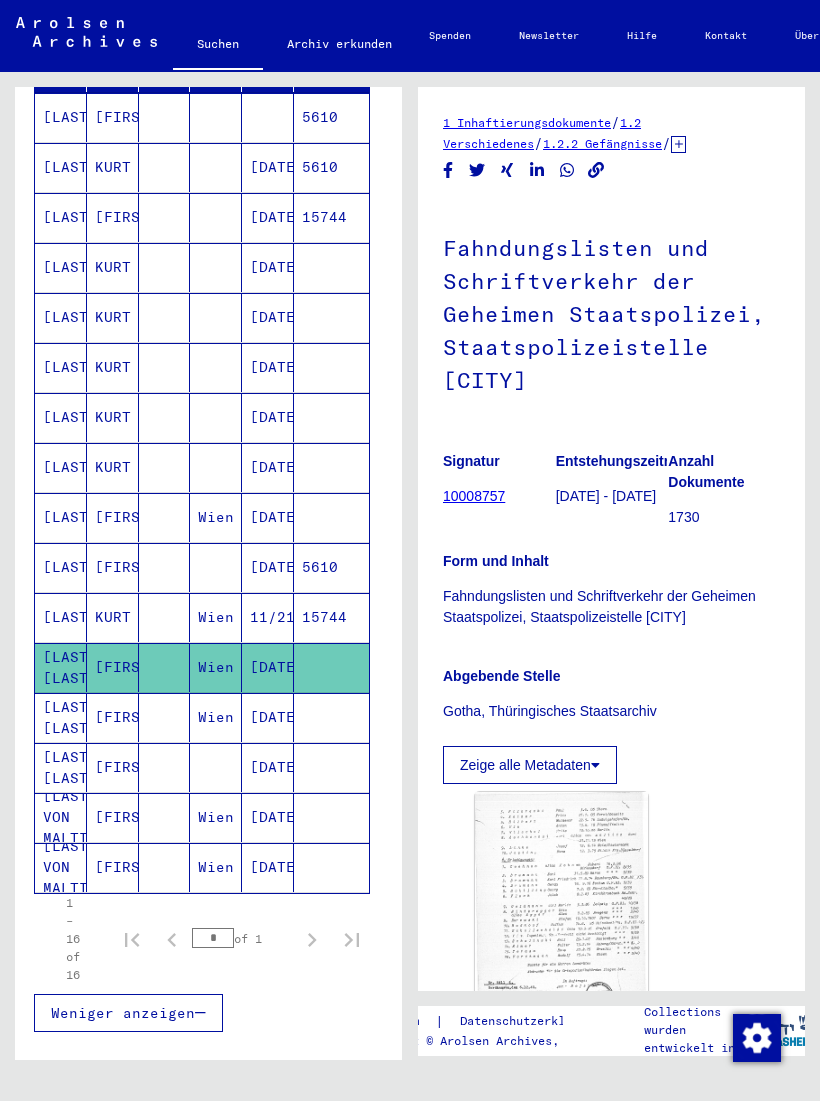 click on "[DATE]" at bounding box center (268, 767) 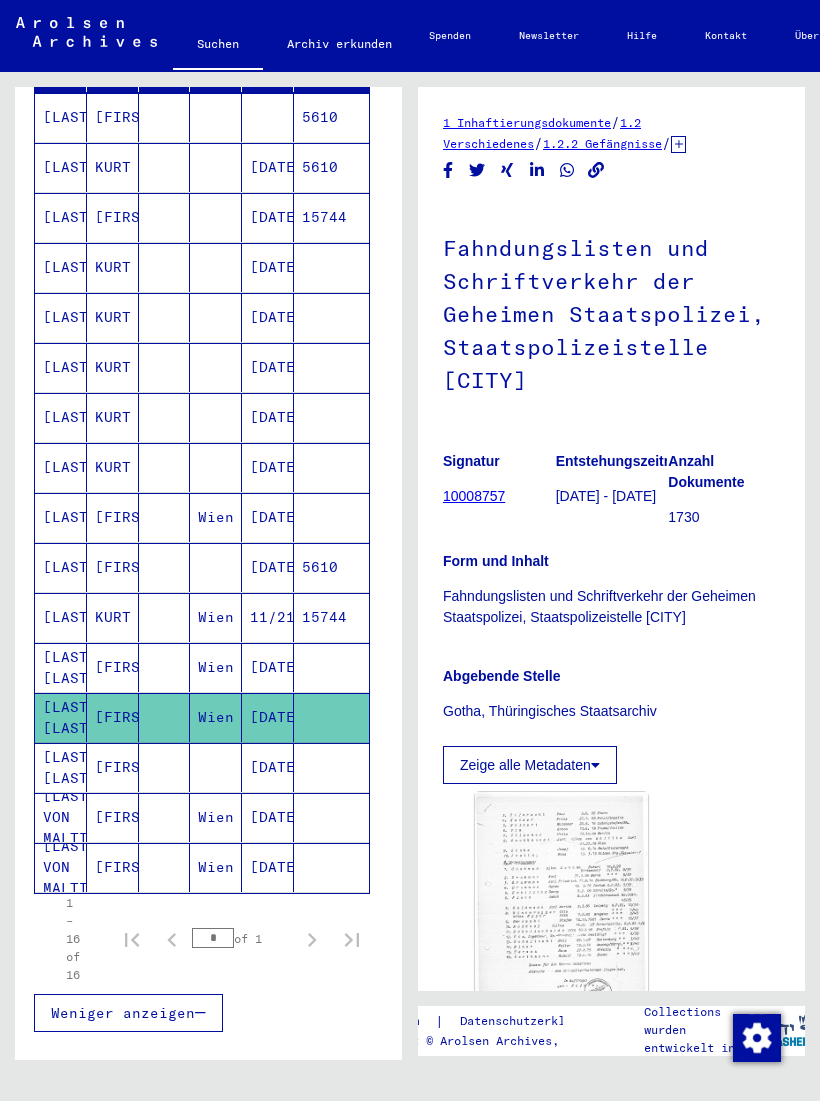 scroll, scrollTop: 0, scrollLeft: 0, axis: both 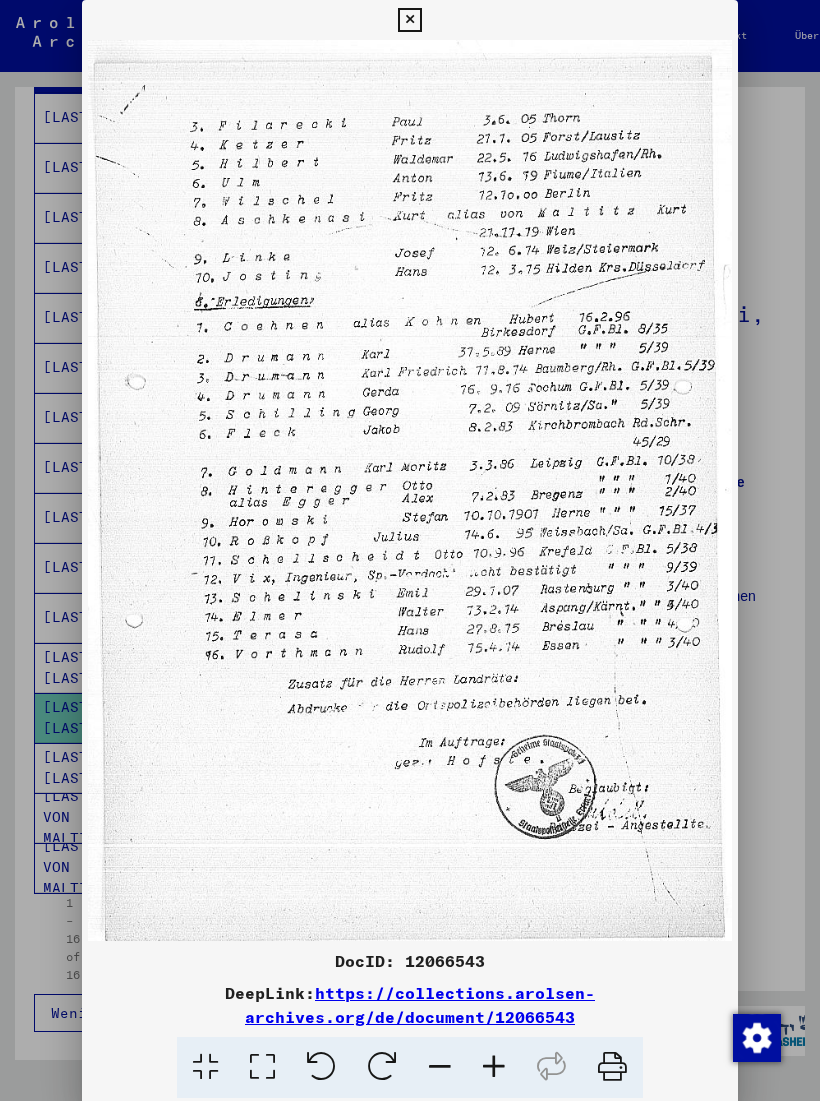 click at bounding box center [409, 20] 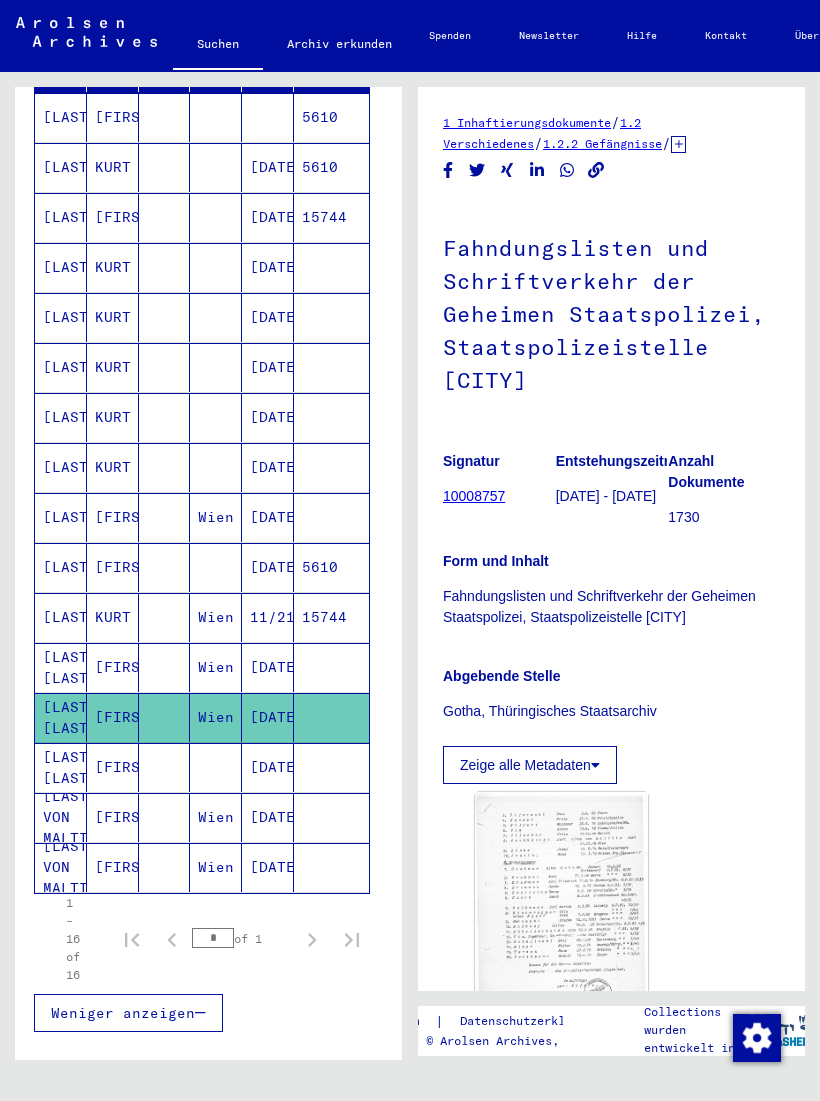 click on "[DATE]" at bounding box center (268, 817) 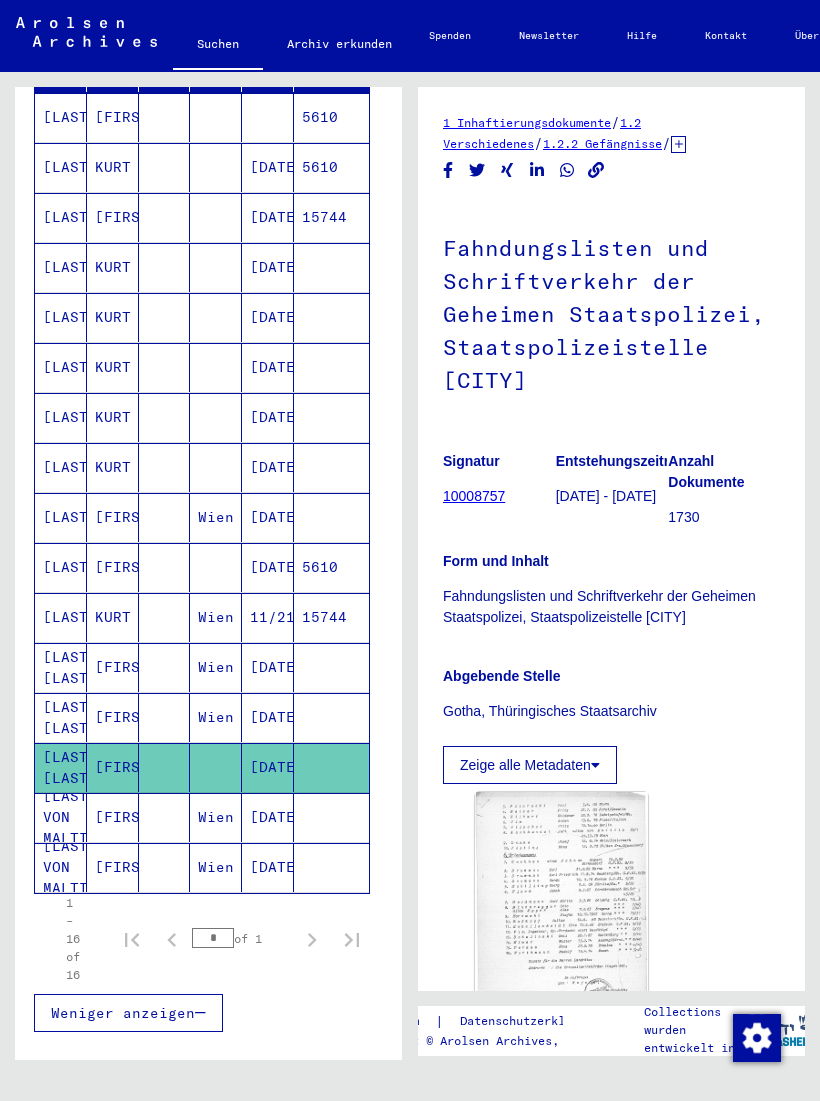 scroll, scrollTop: 0, scrollLeft: 0, axis: both 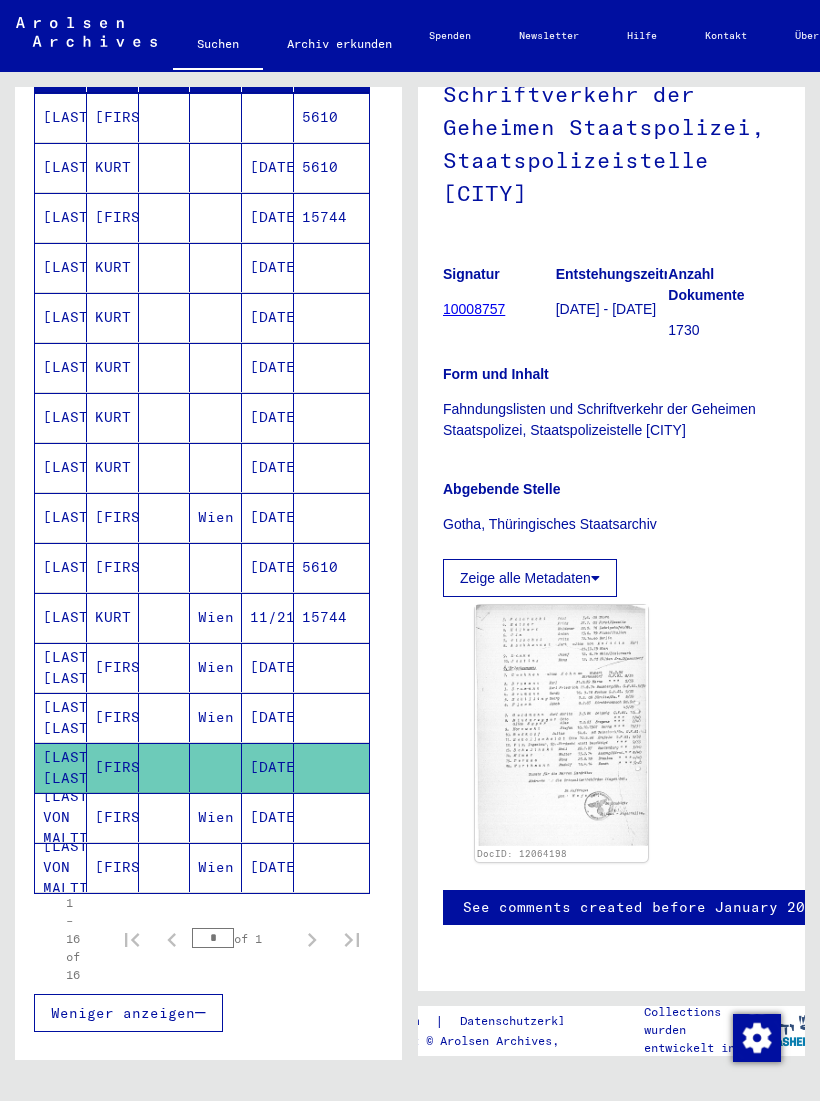 click 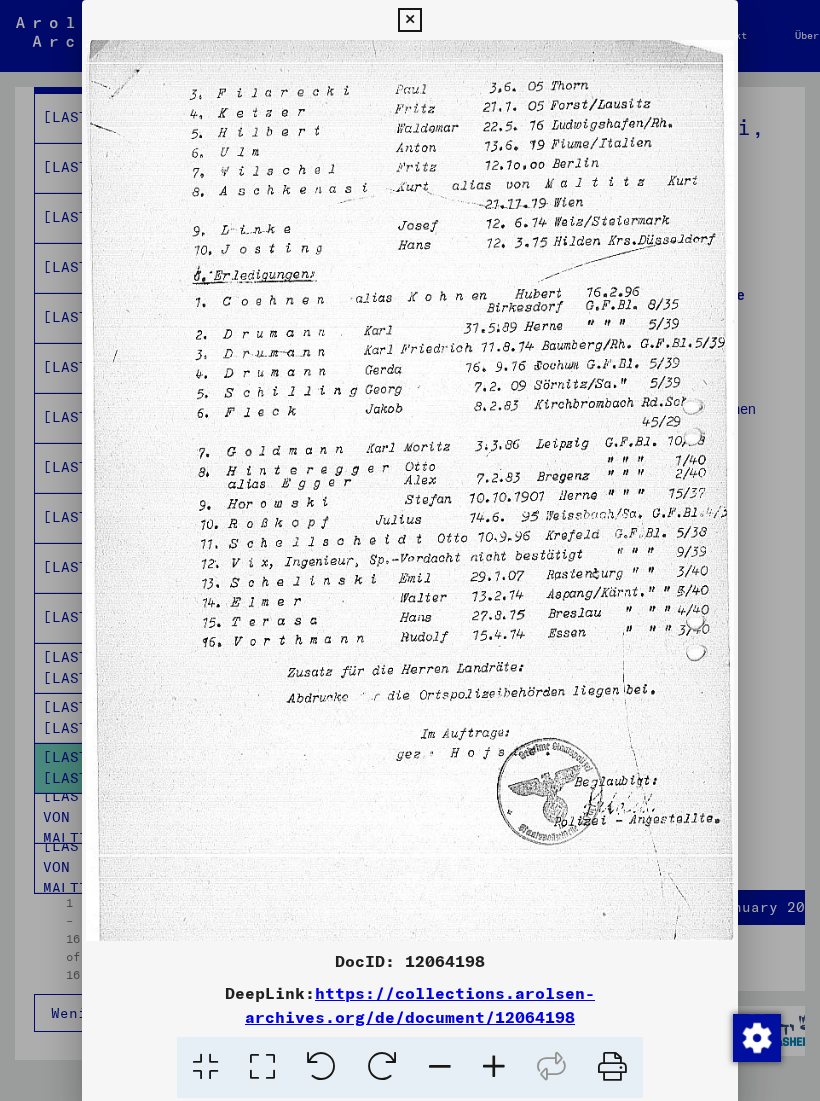 click at bounding box center (409, 20) 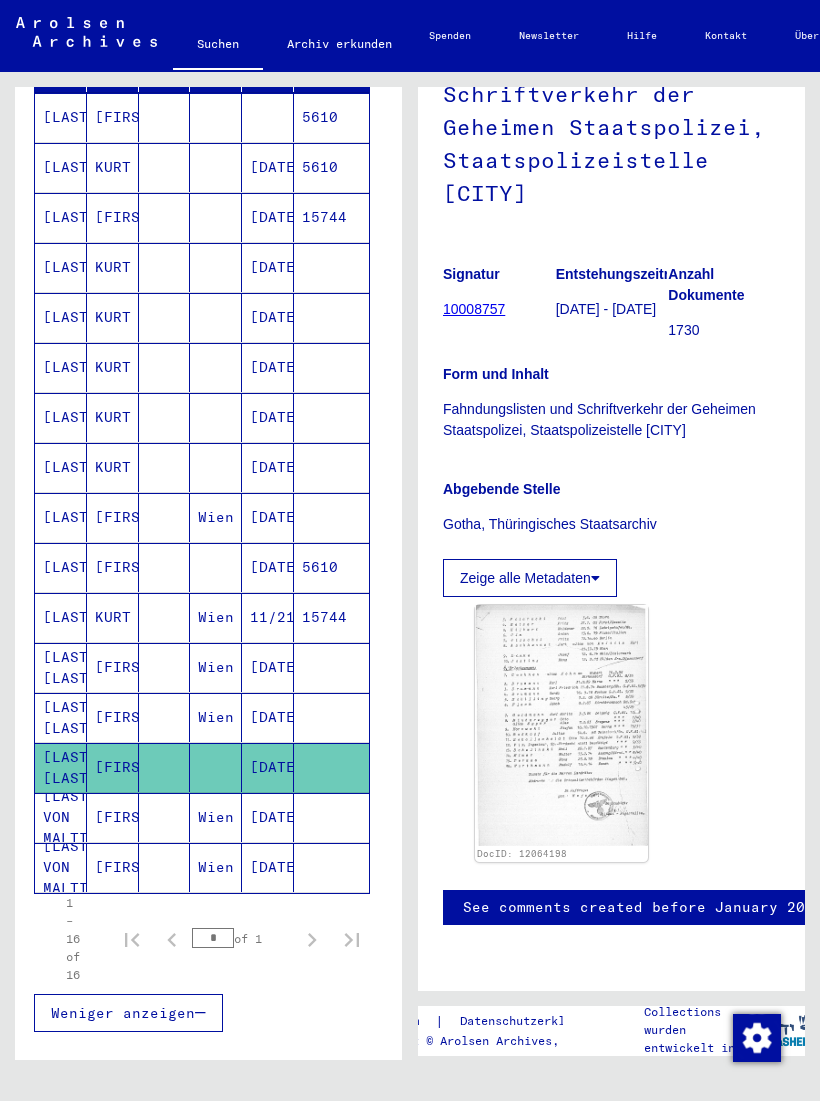 click on "[DATE]" at bounding box center (268, 867) 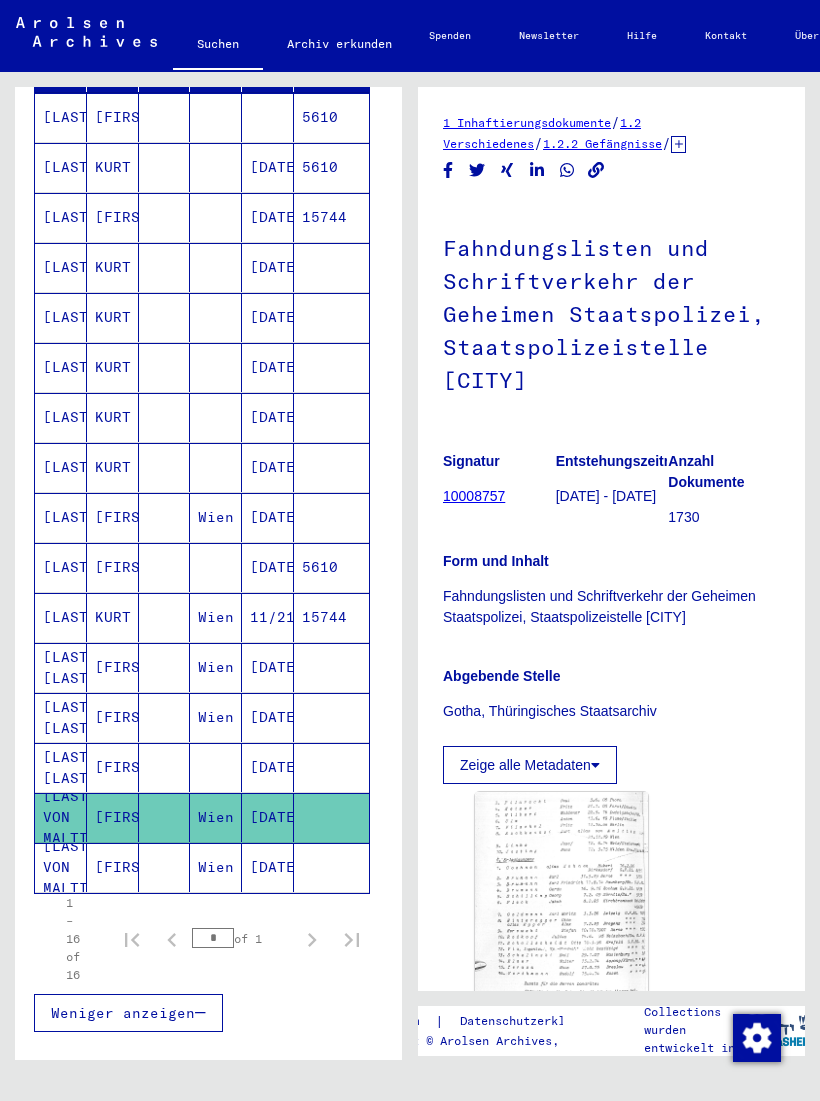 scroll, scrollTop: 0, scrollLeft: 0, axis: both 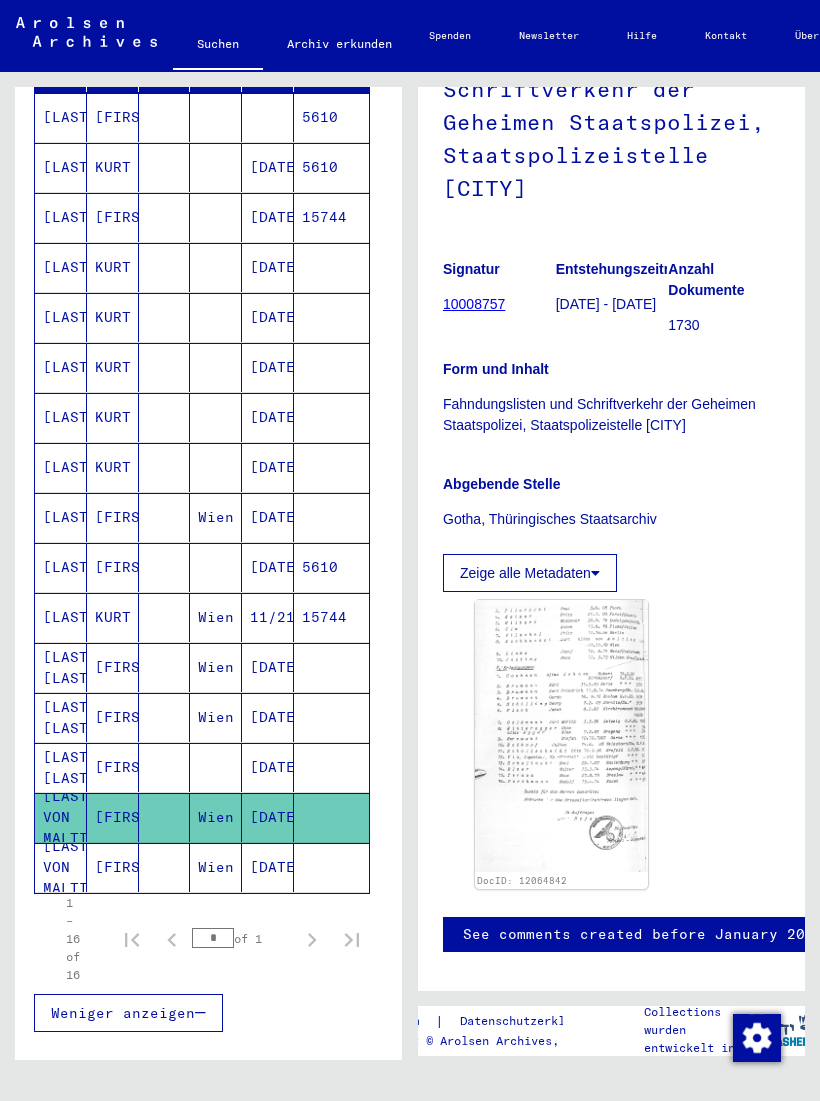 click 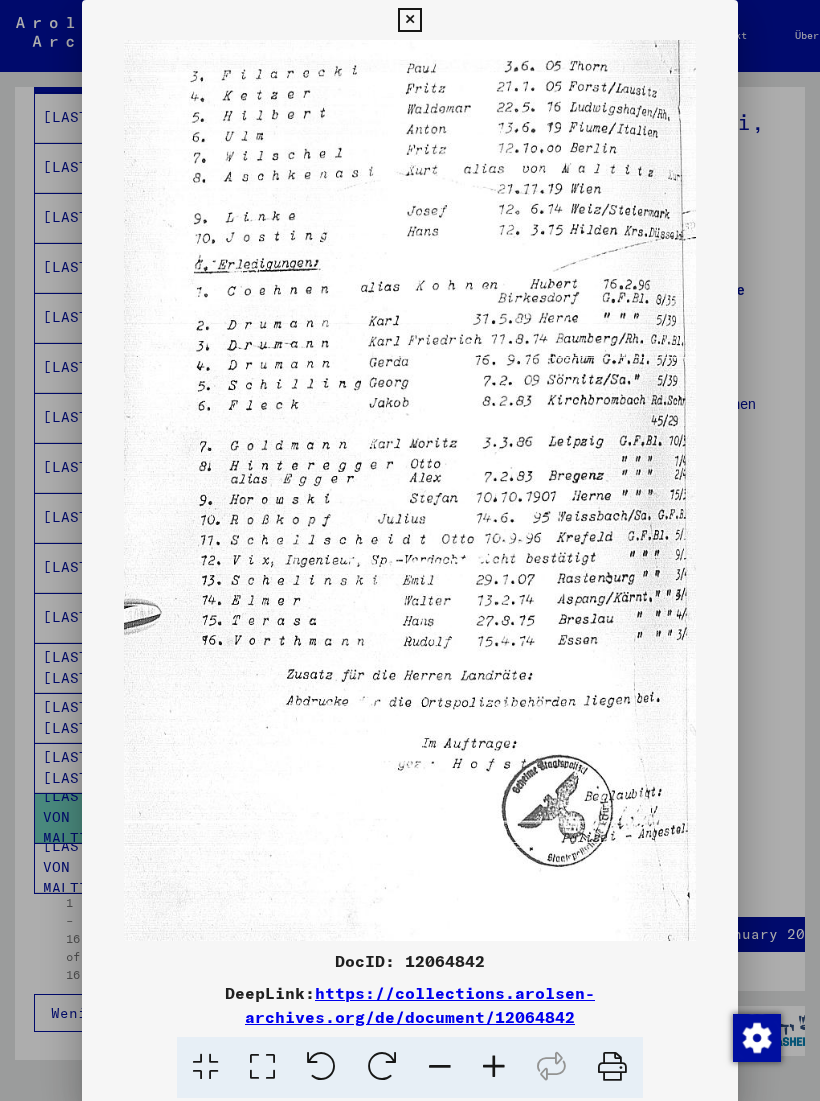 click at bounding box center [409, 20] 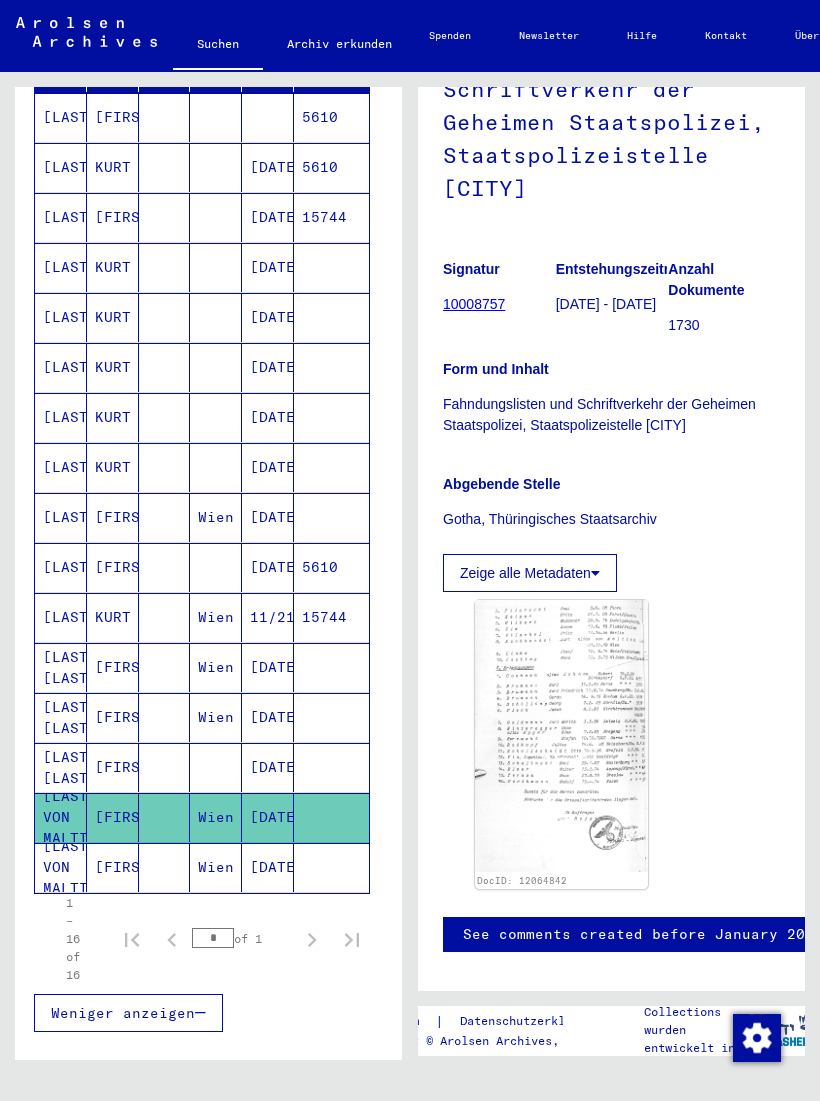 click on "[DATE]" 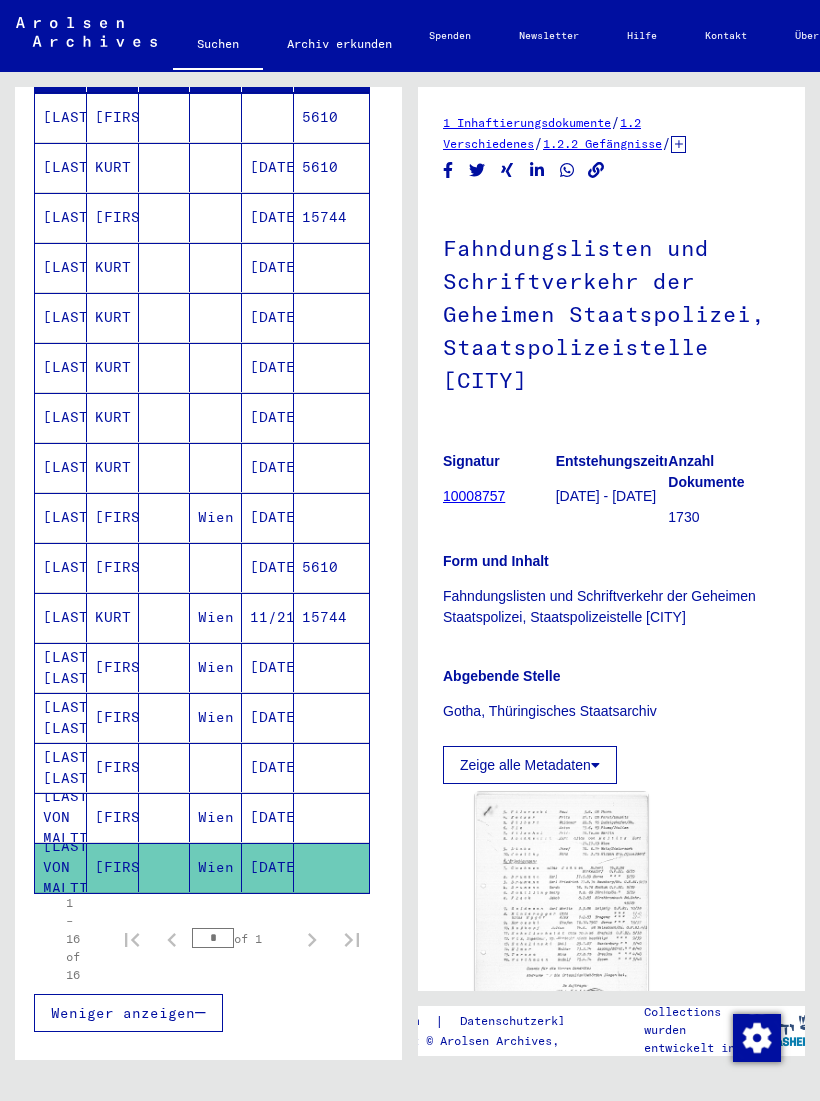 scroll, scrollTop: 0, scrollLeft: 0, axis: both 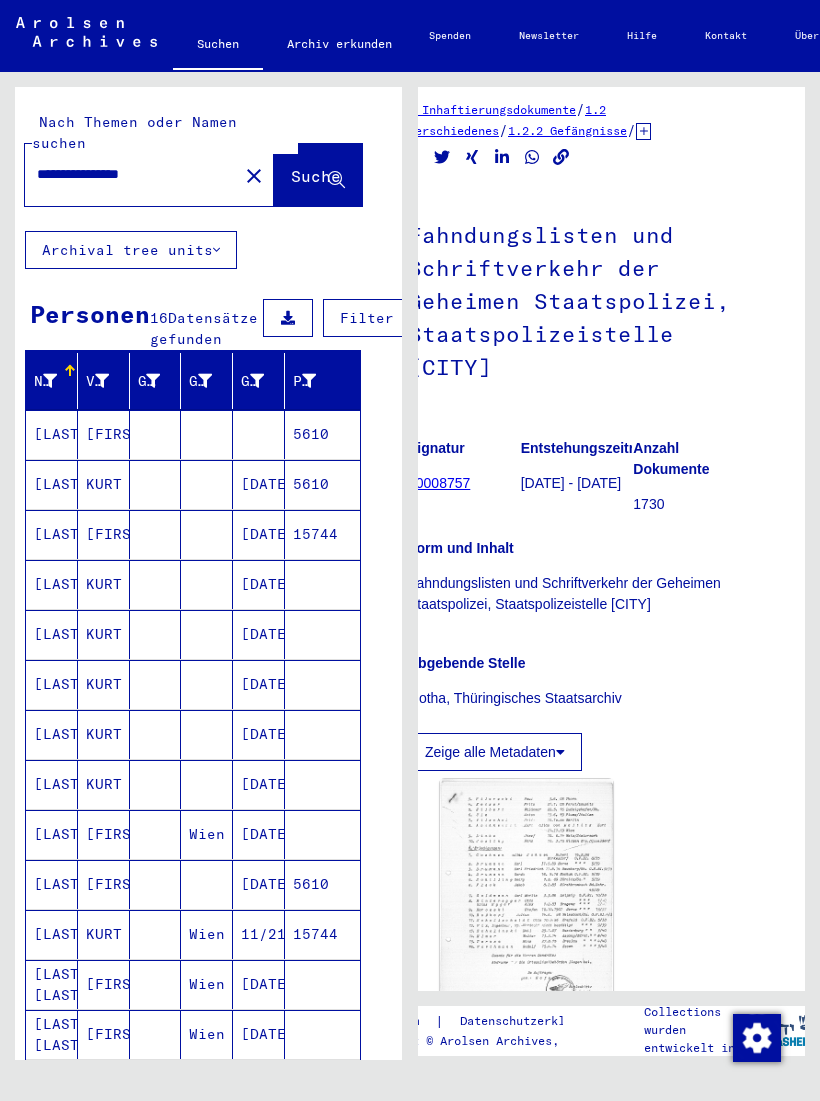 click on "5610" at bounding box center (322, 484) 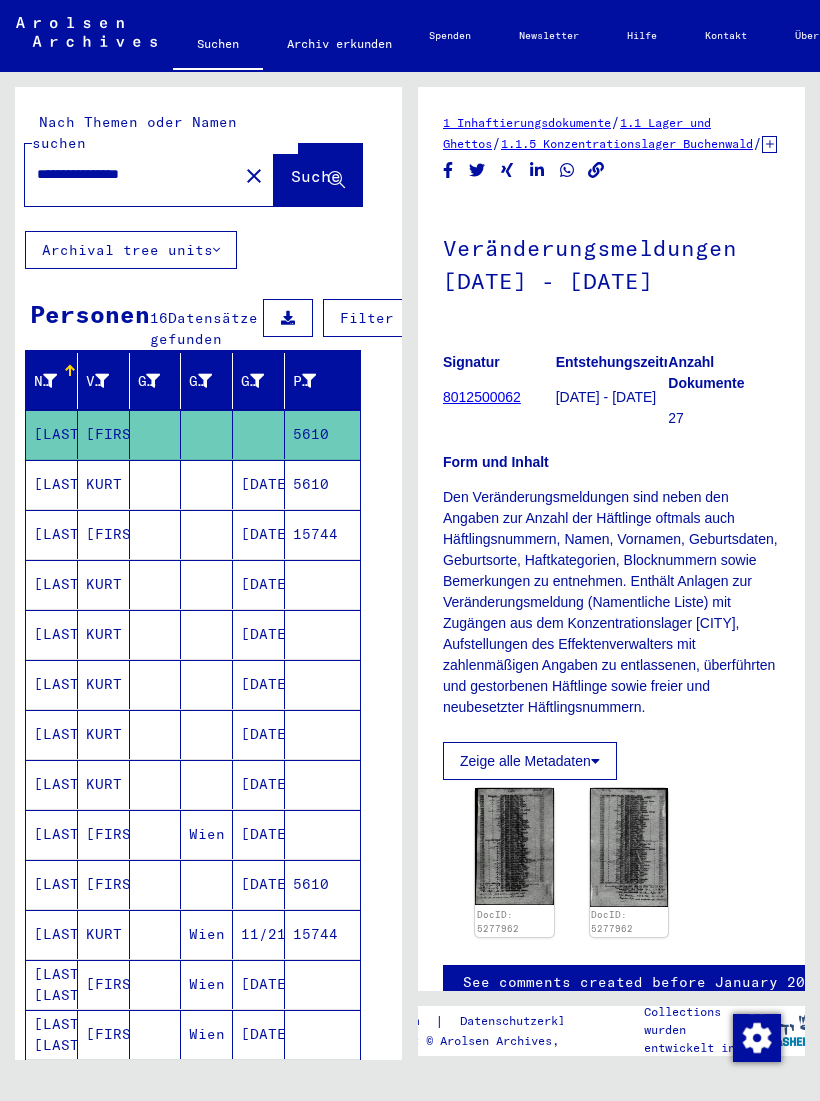 scroll, scrollTop: 0, scrollLeft: 0, axis: both 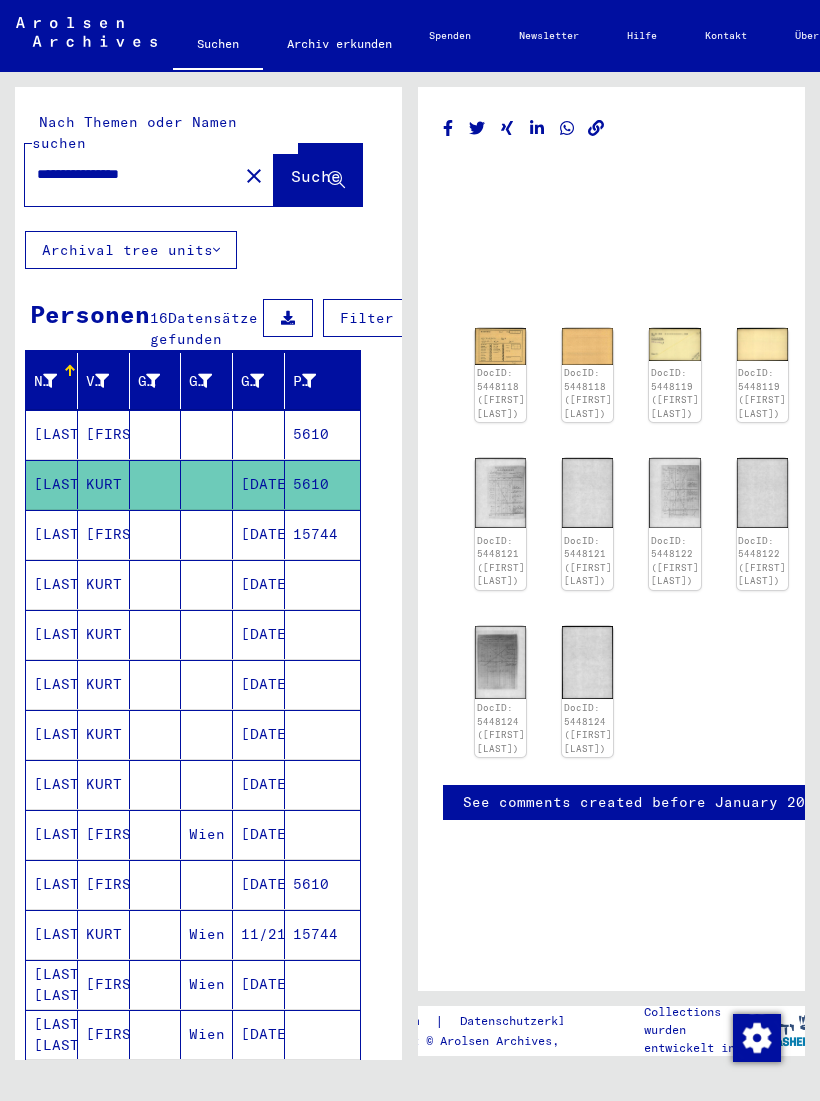 click on "5610" at bounding box center [322, 484] 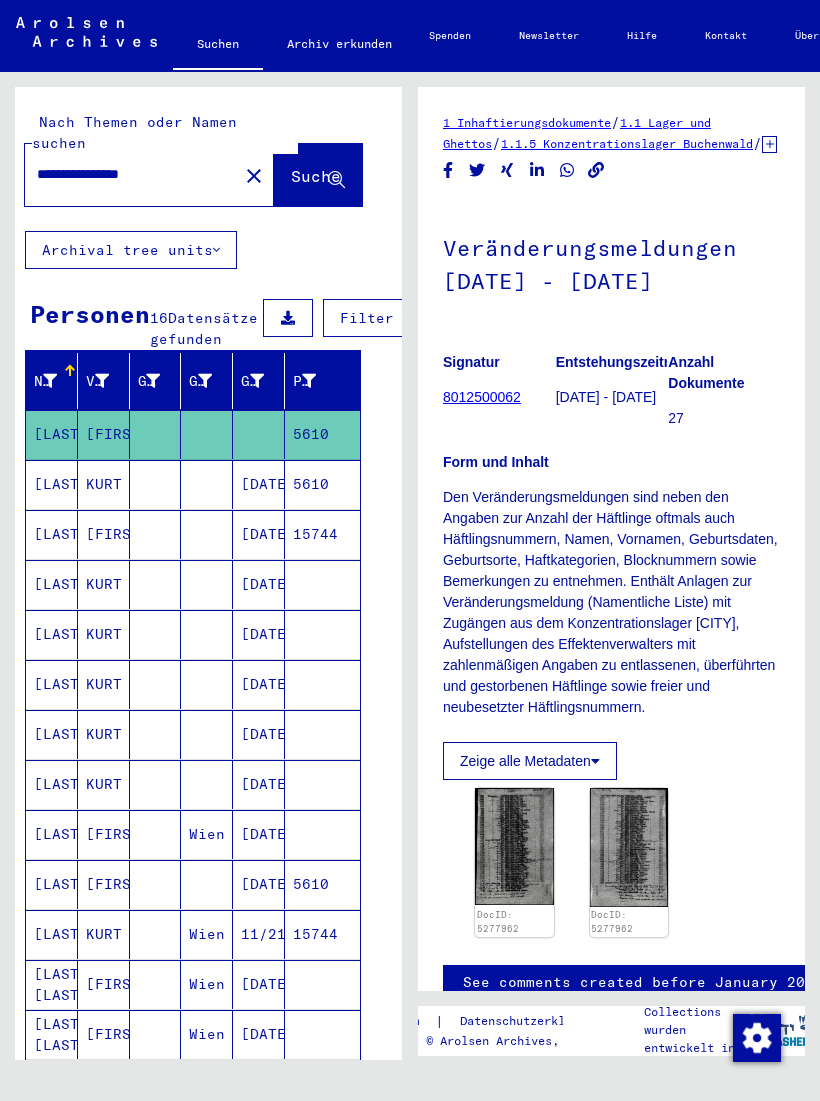 scroll, scrollTop: 0, scrollLeft: 0, axis: both 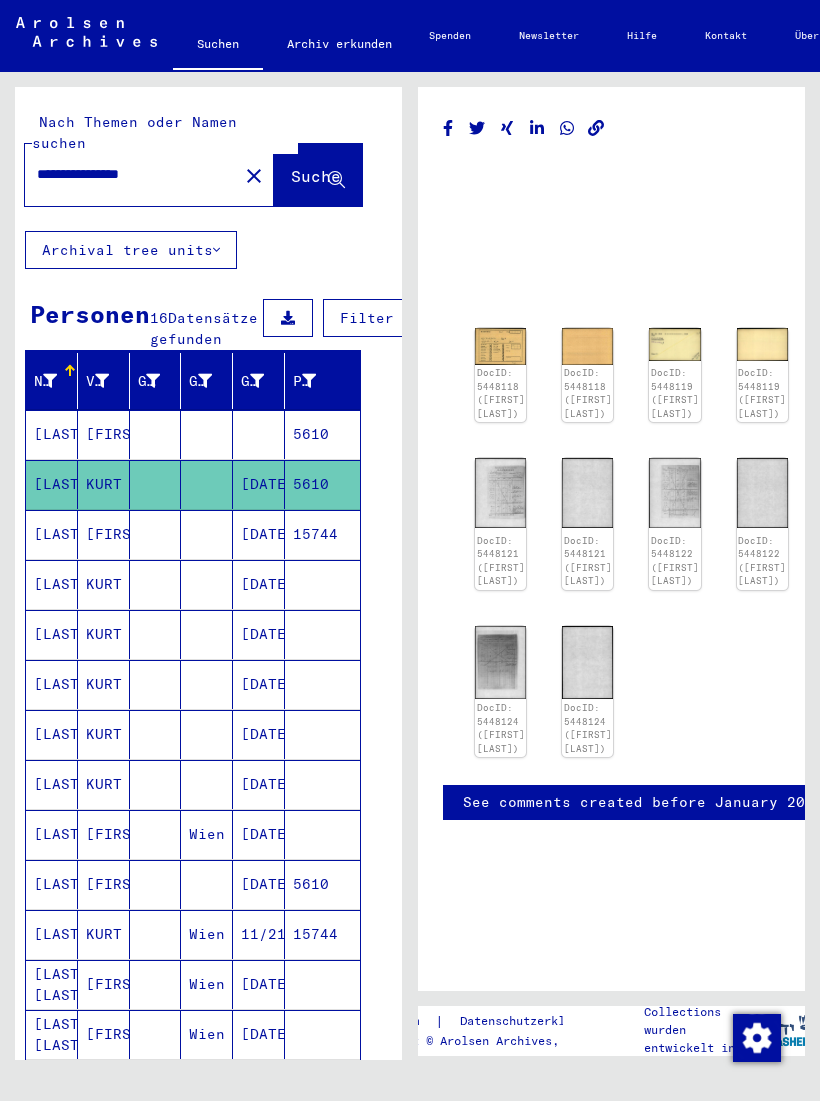 click 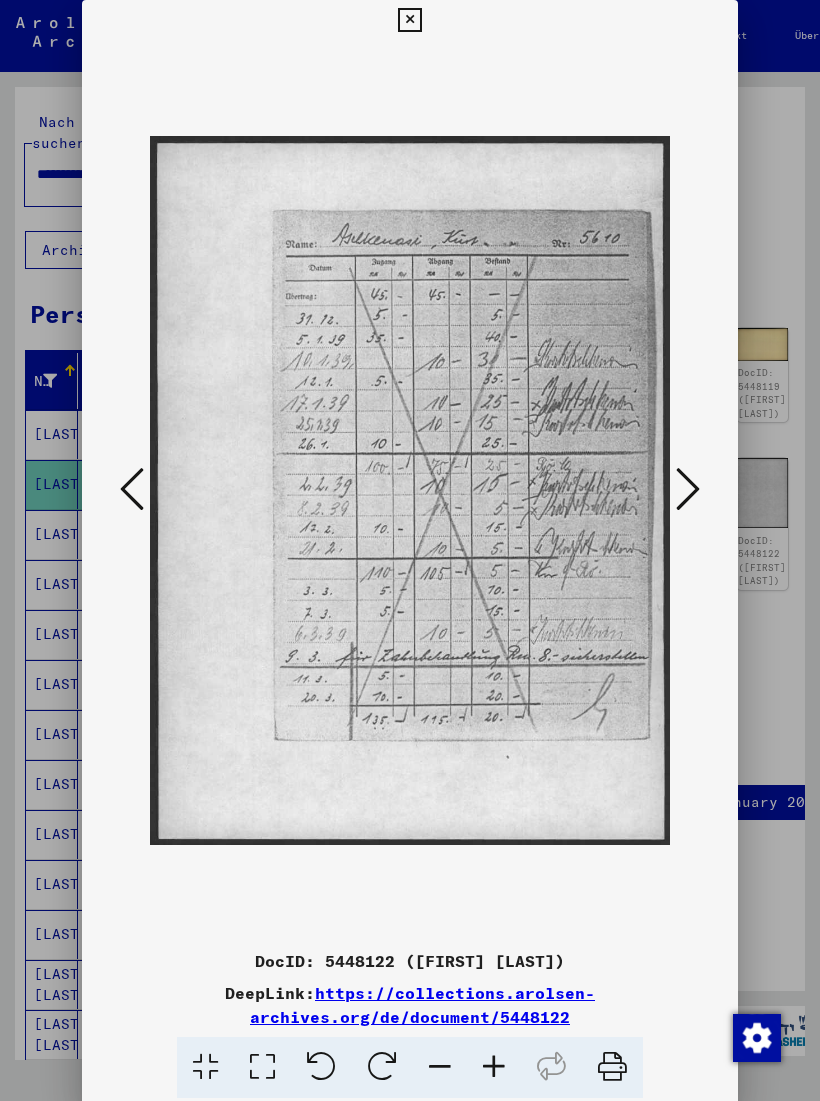 click at bounding box center [409, 20] 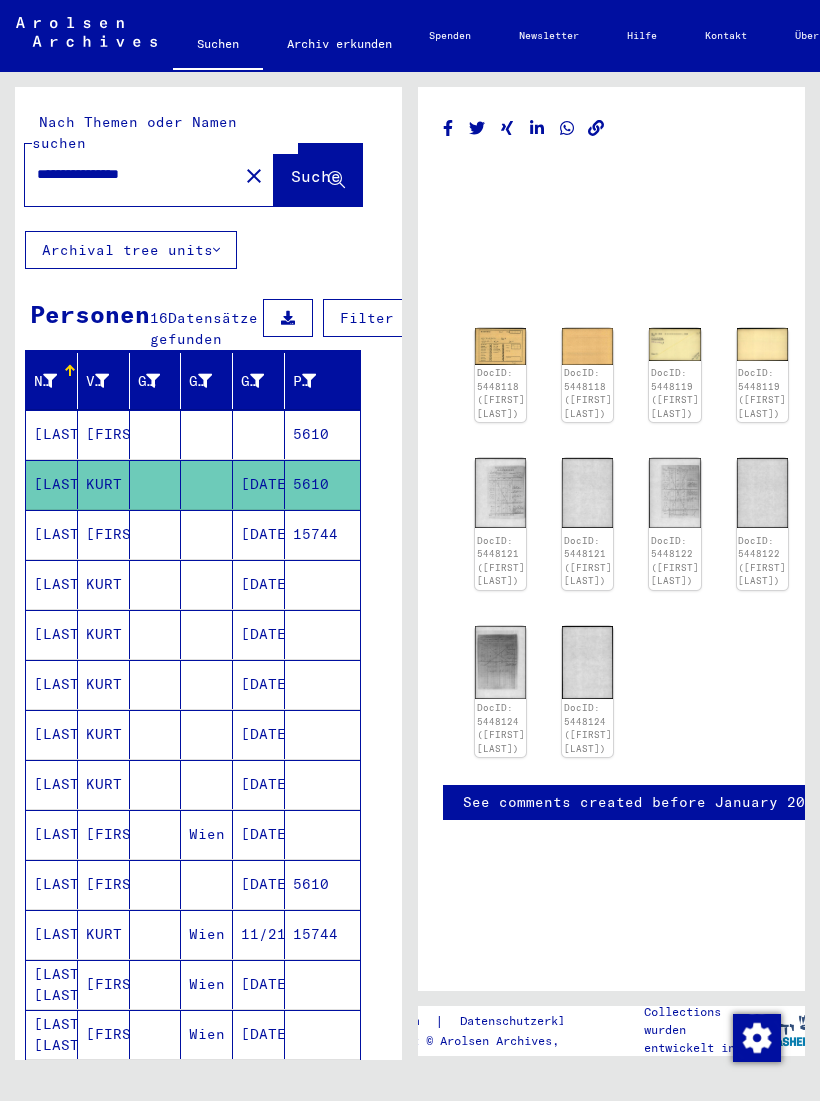 click 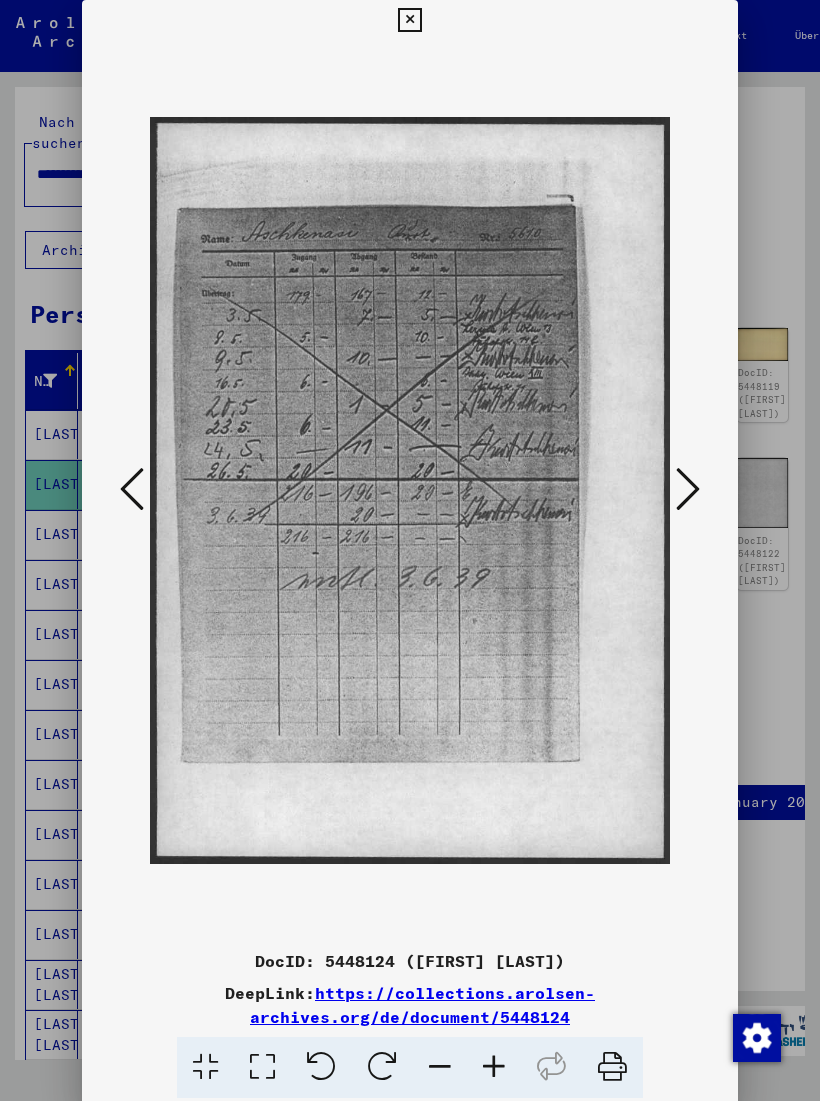 click at bounding box center (409, 20) 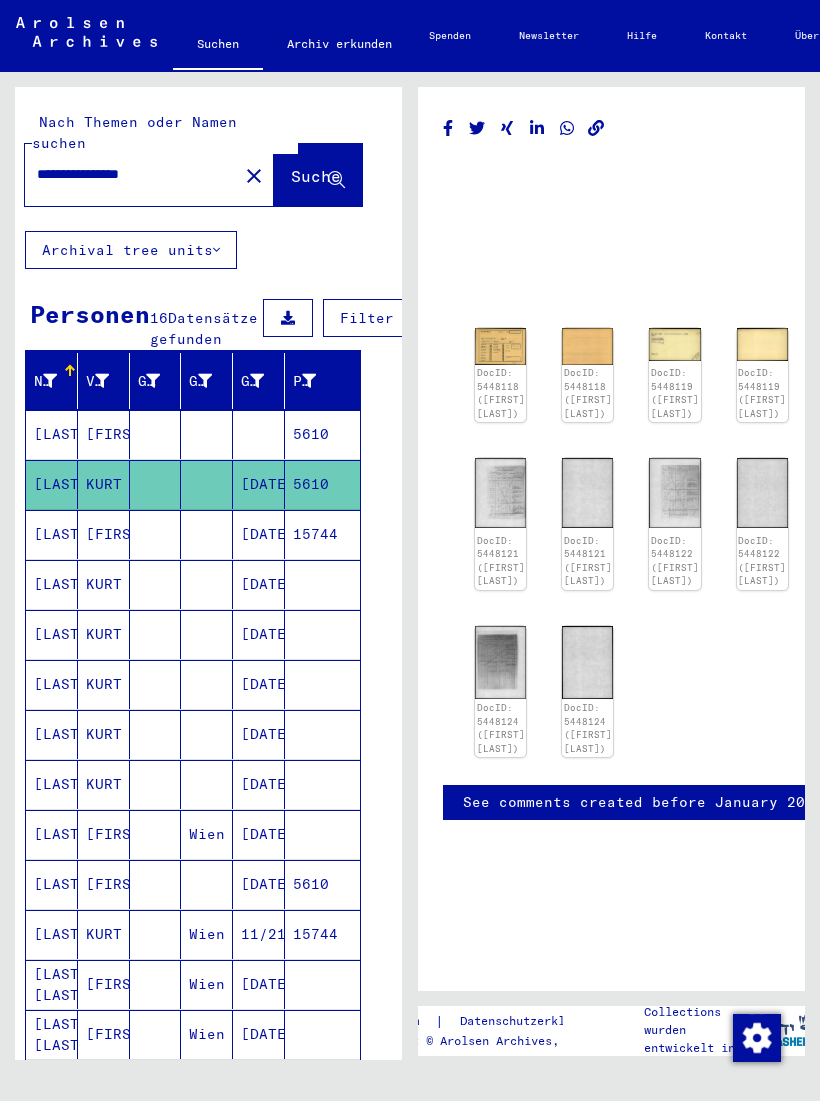 click on "15744" at bounding box center [322, 584] 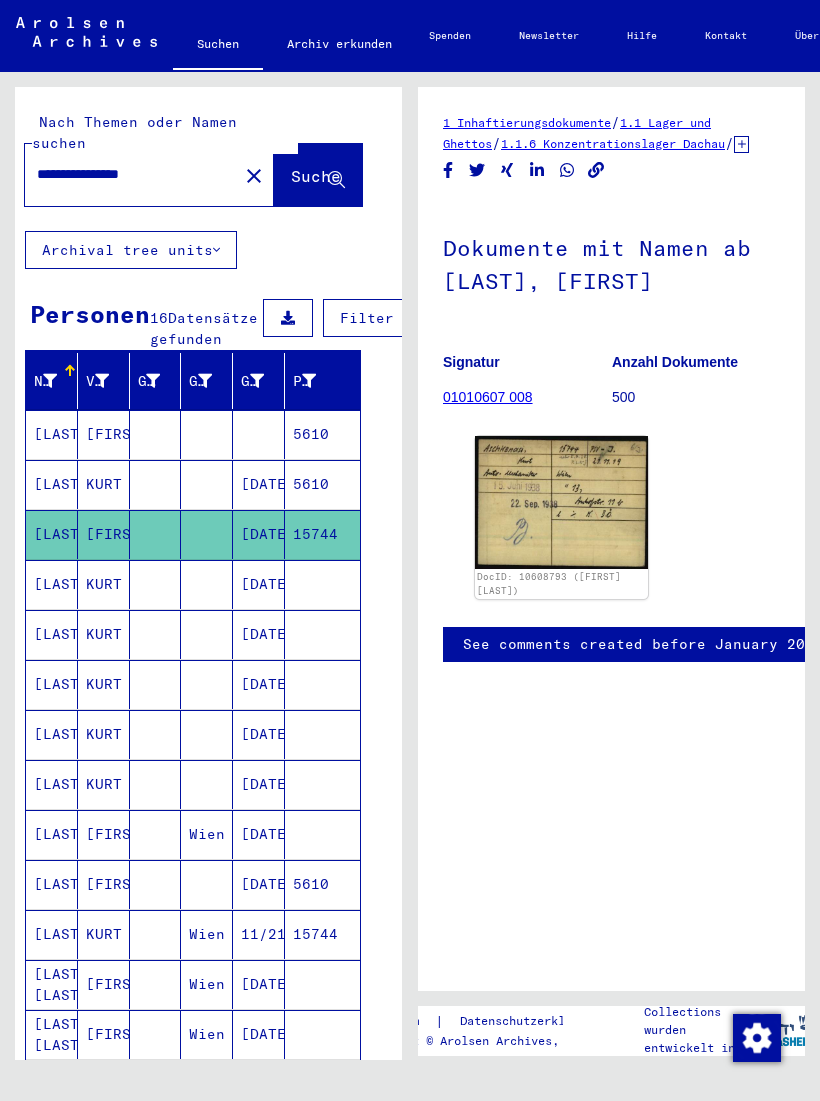scroll, scrollTop: 0, scrollLeft: 0, axis: both 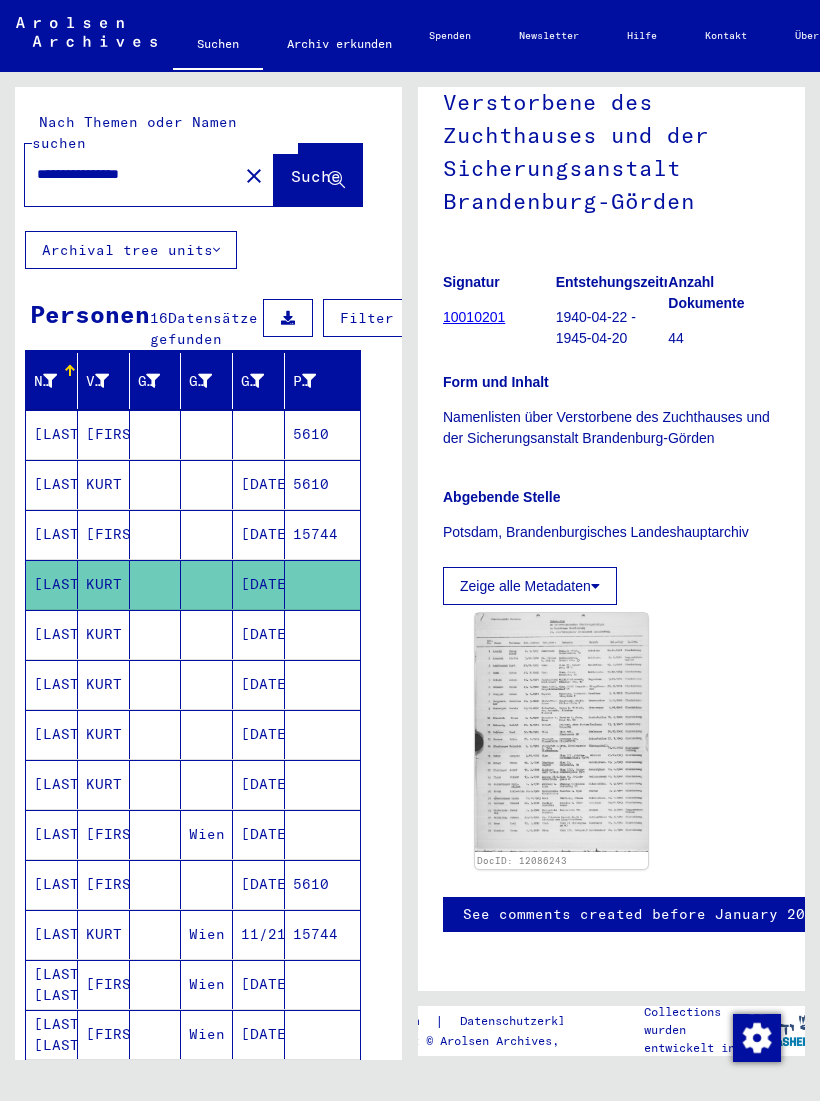 click 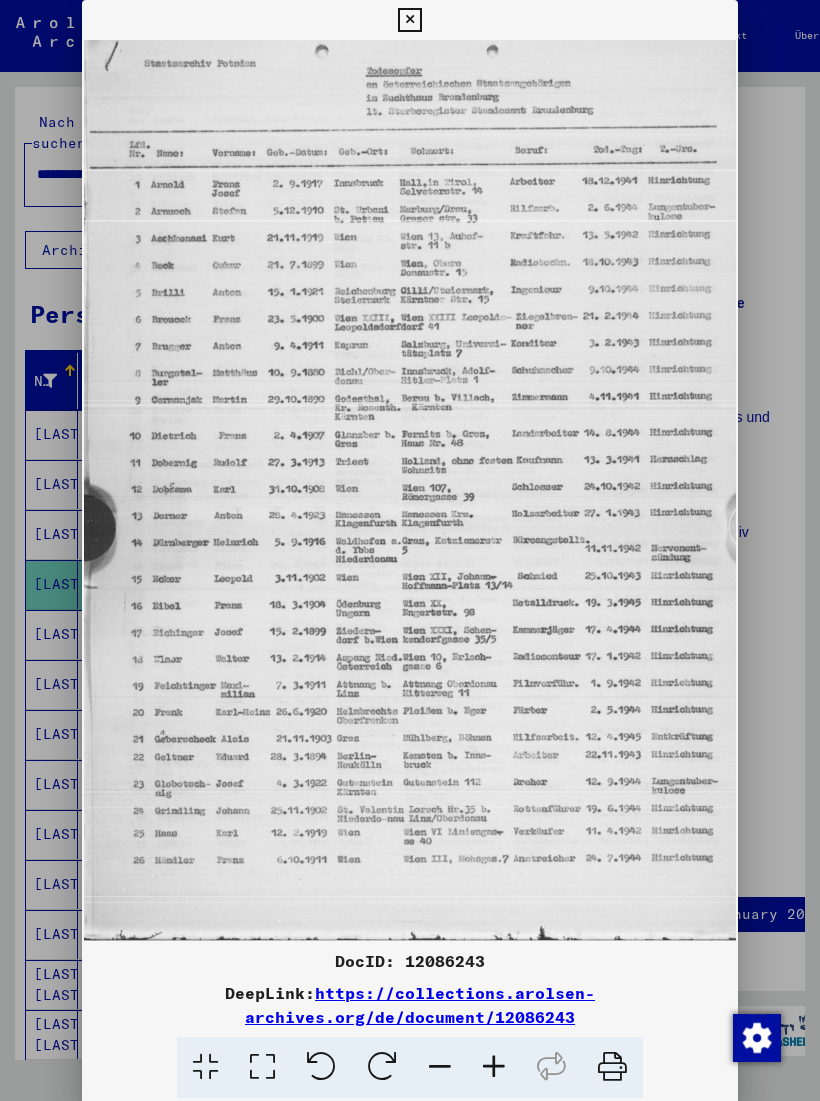 click at bounding box center [409, 20] 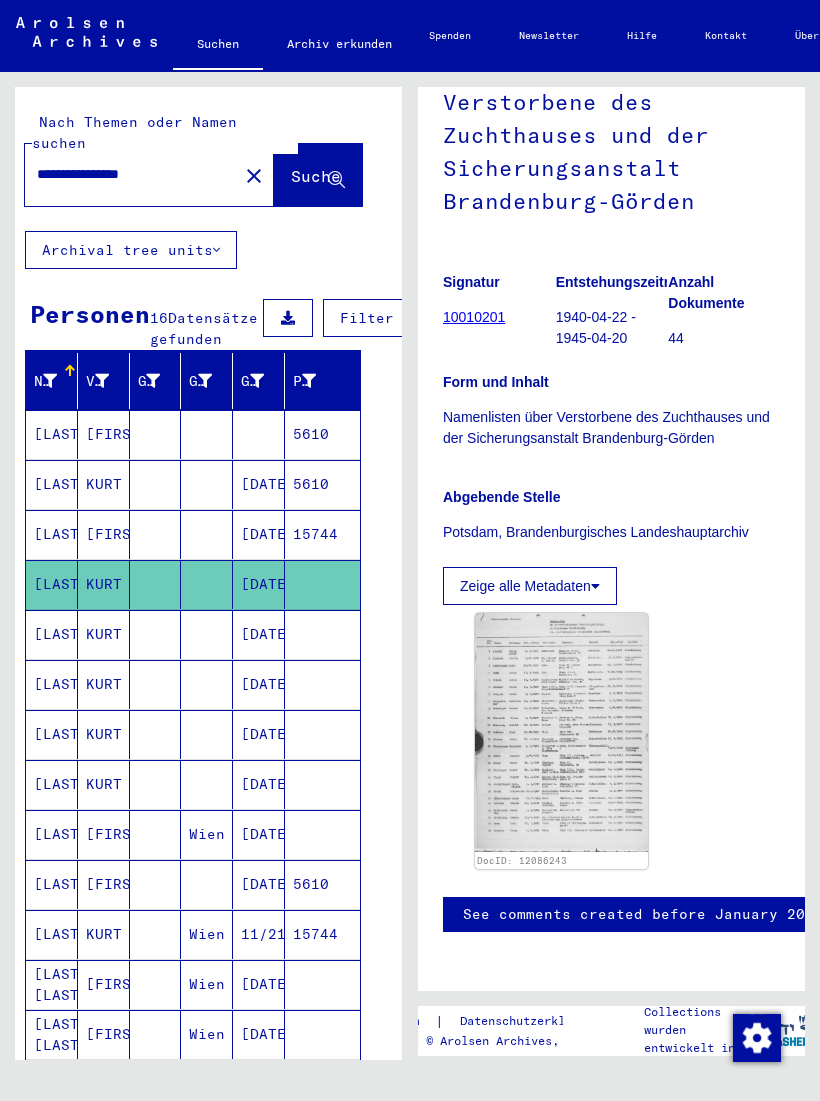 scroll, scrollTop: 0, scrollLeft: 0, axis: both 